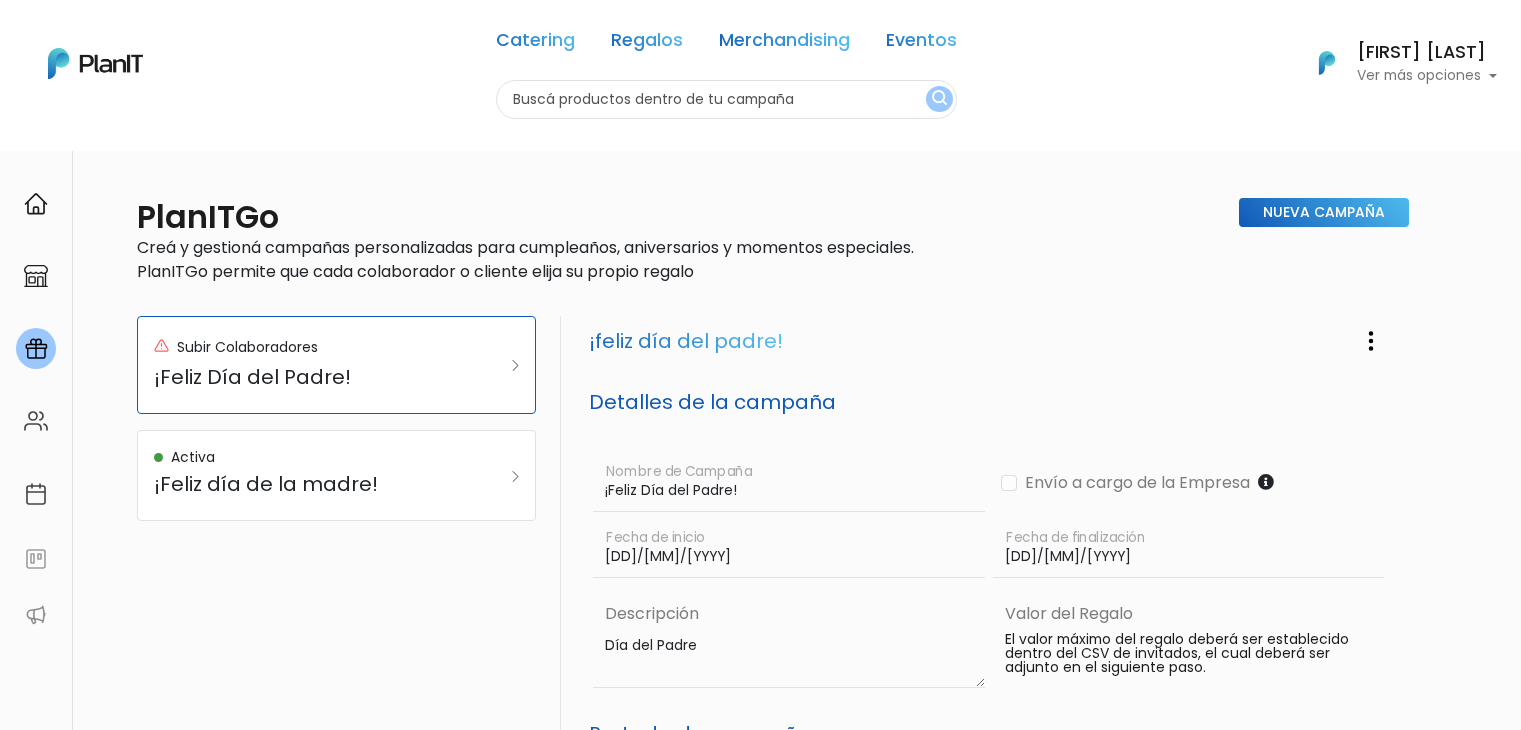 scroll, scrollTop: 0, scrollLeft: 0, axis: both 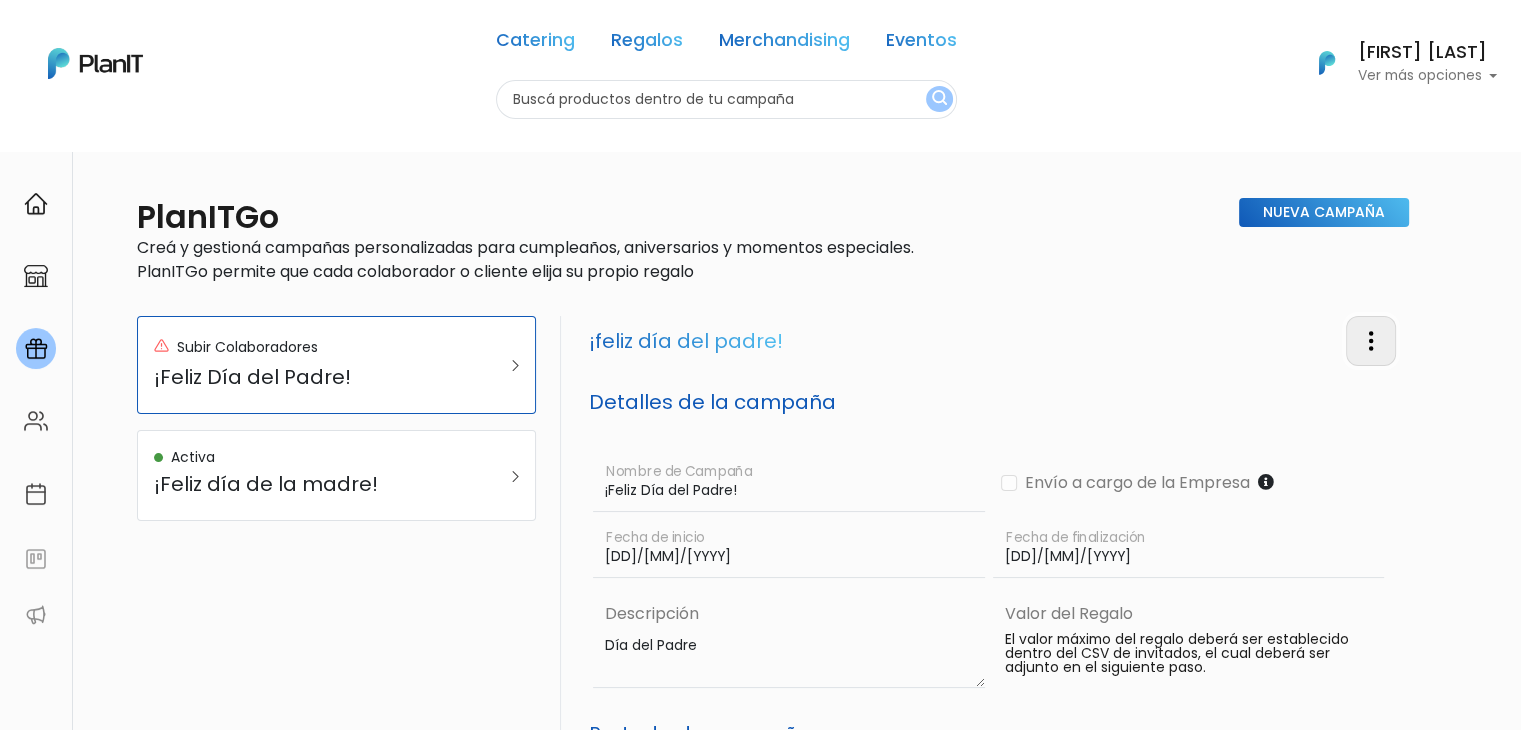 click at bounding box center (1371, 341) 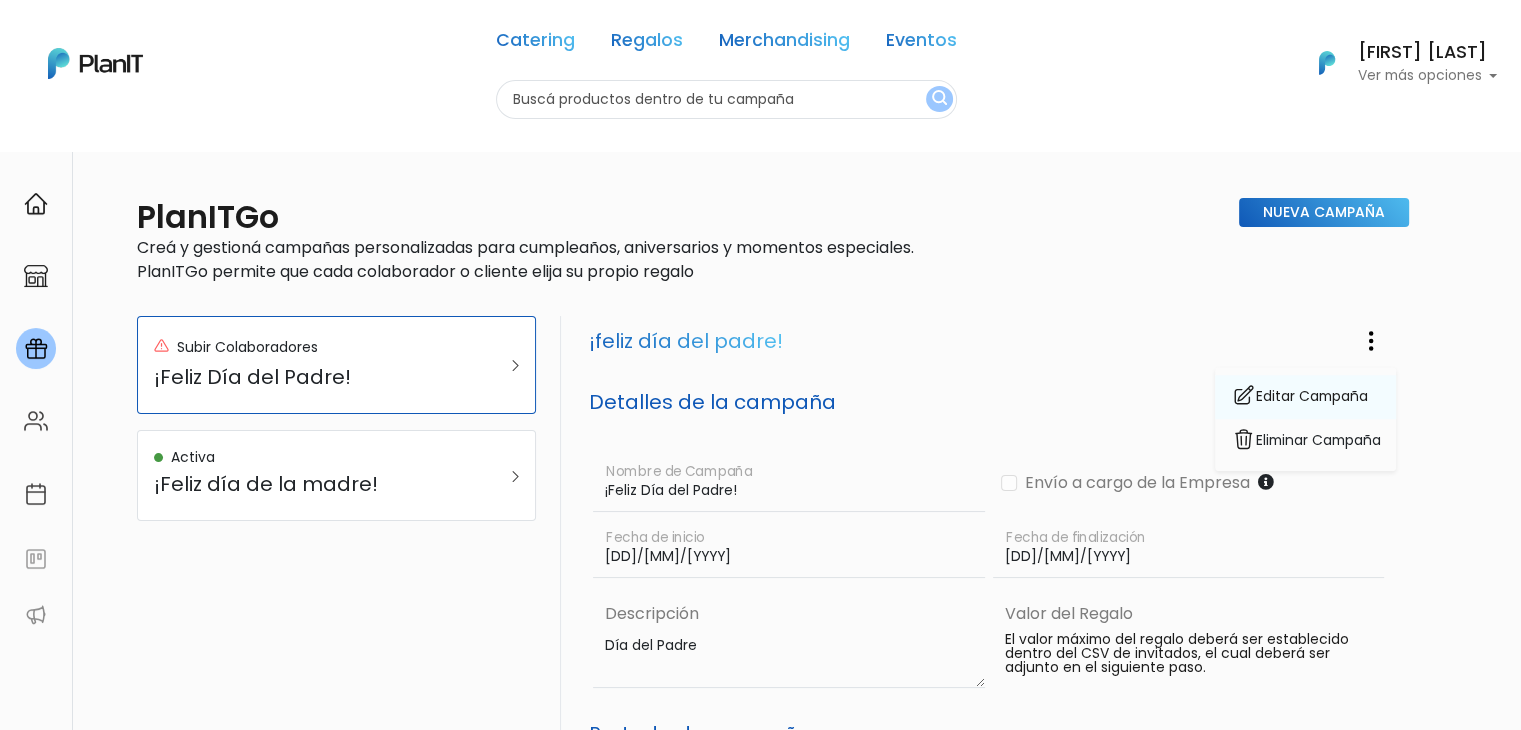 click on "Editar Campaña" at bounding box center (1305, 398) 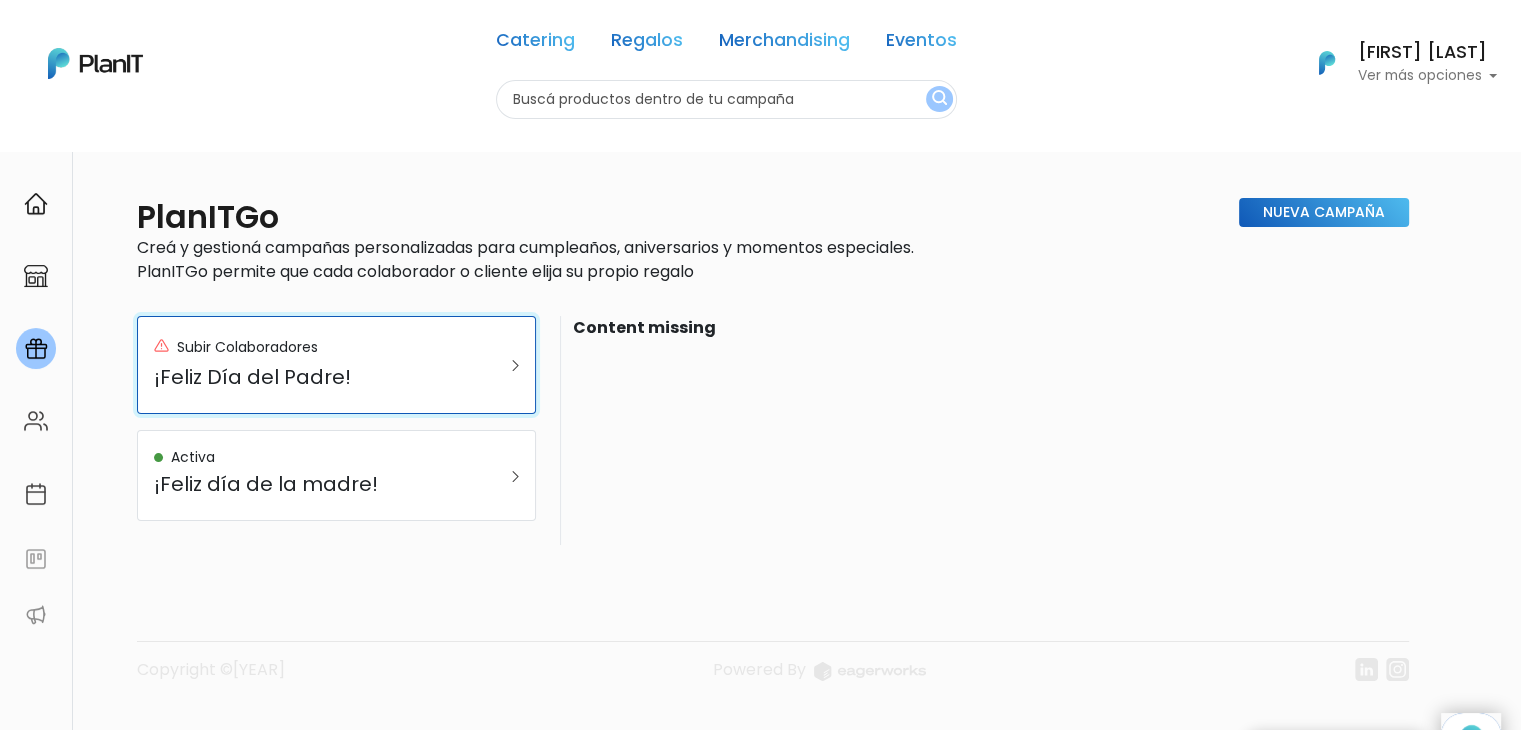 click on "Subir Colaboradores
¡Feliz Día del Padre!" at bounding box center [309, 365] 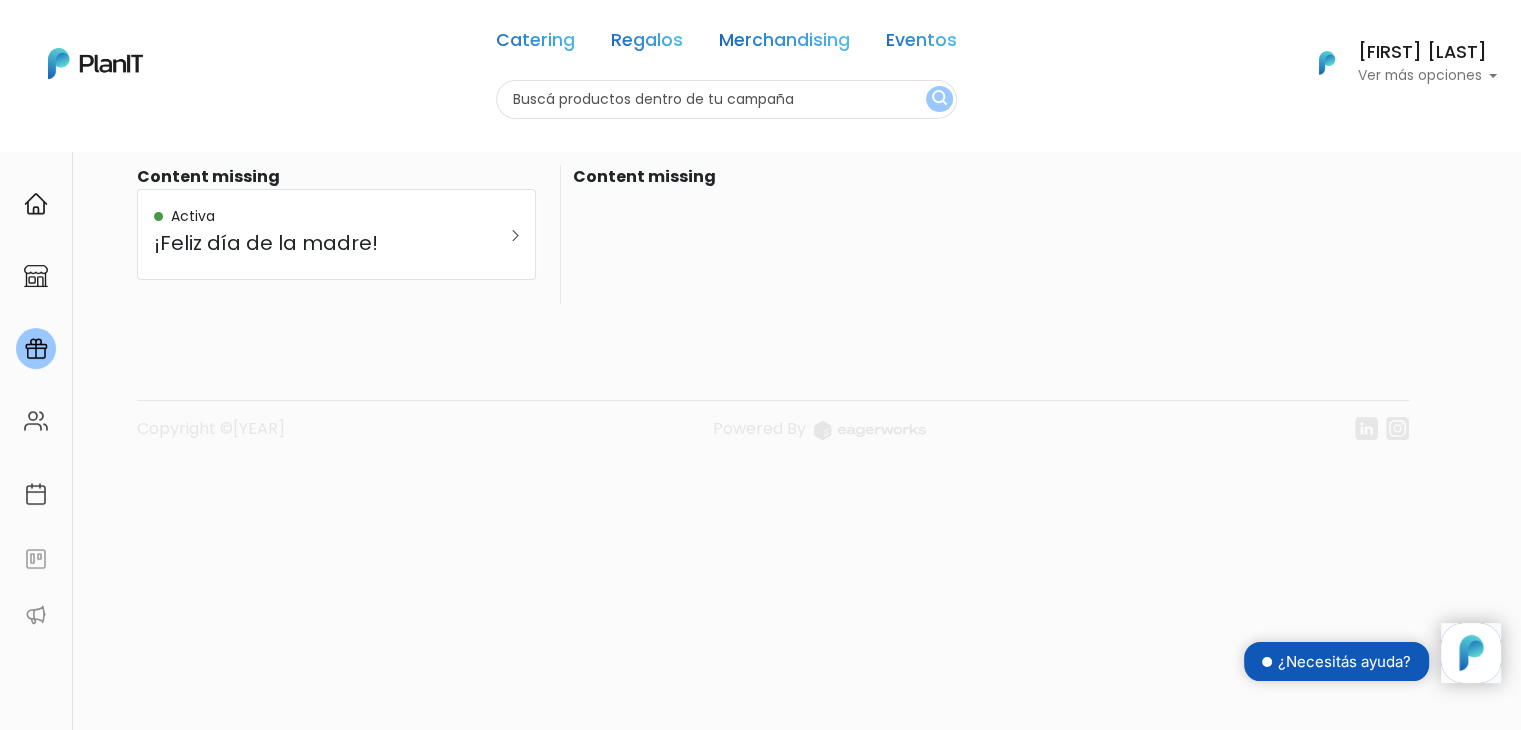 scroll, scrollTop: 0, scrollLeft: 0, axis: both 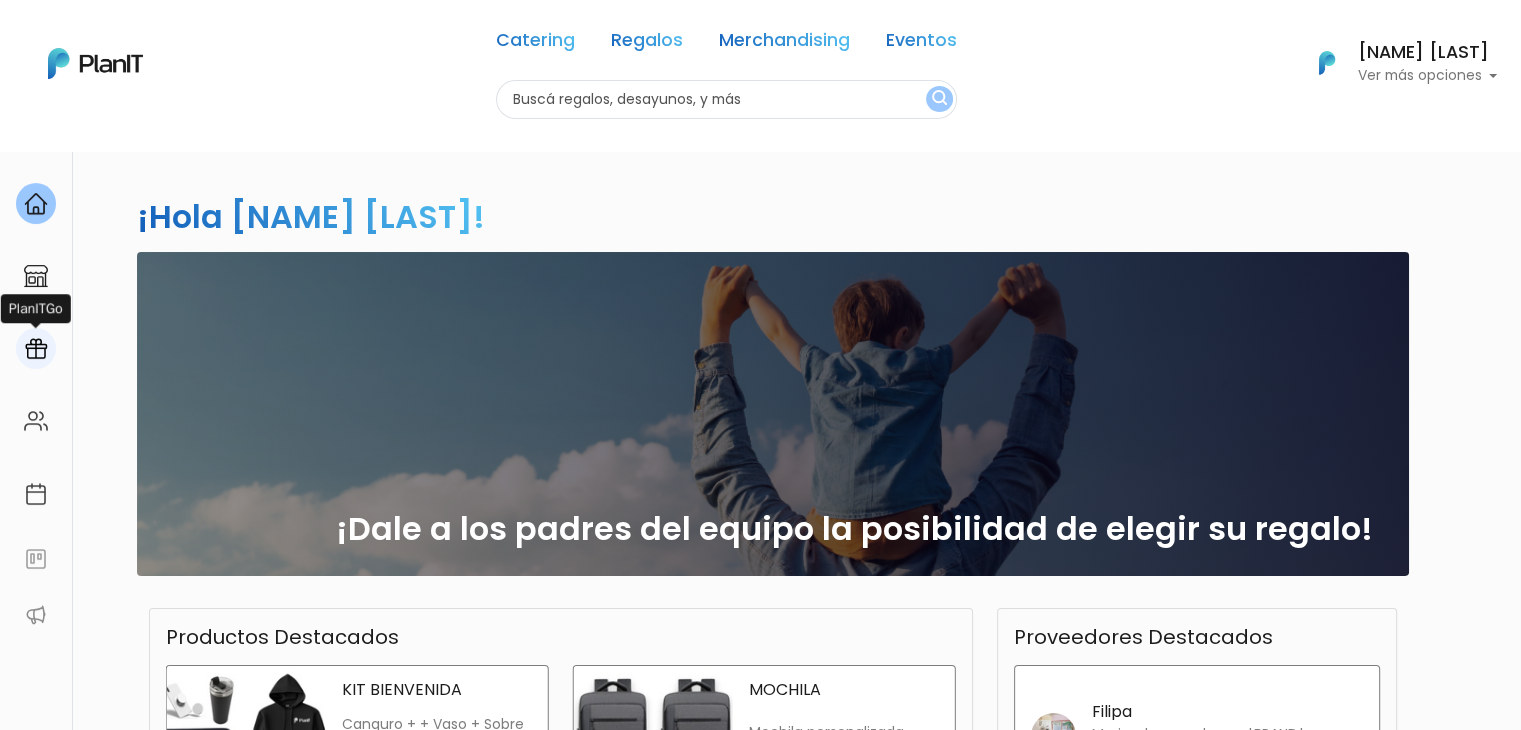 click at bounding box center [36, 348] 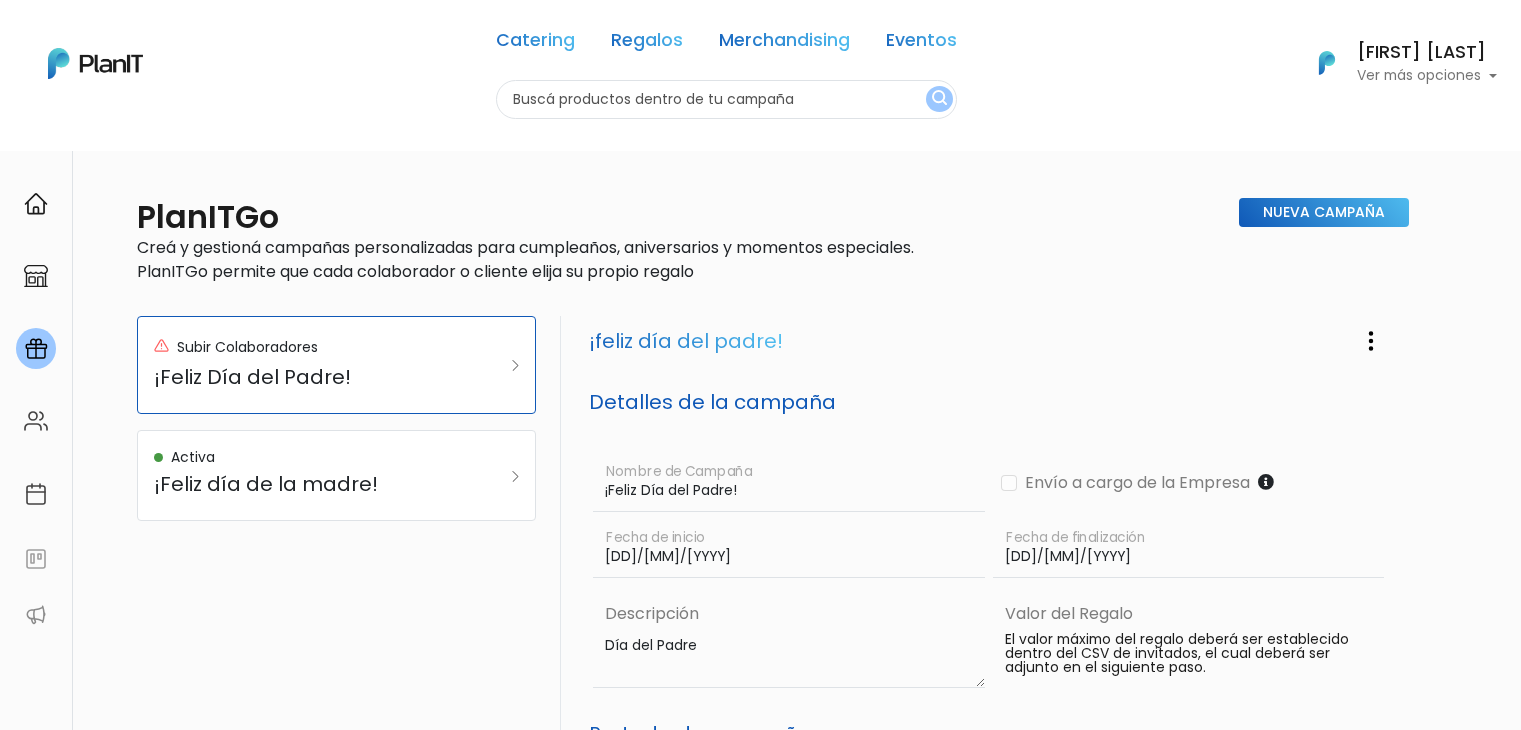 scroll, scrollTop: 0, scrollLeft: 0, axis: both 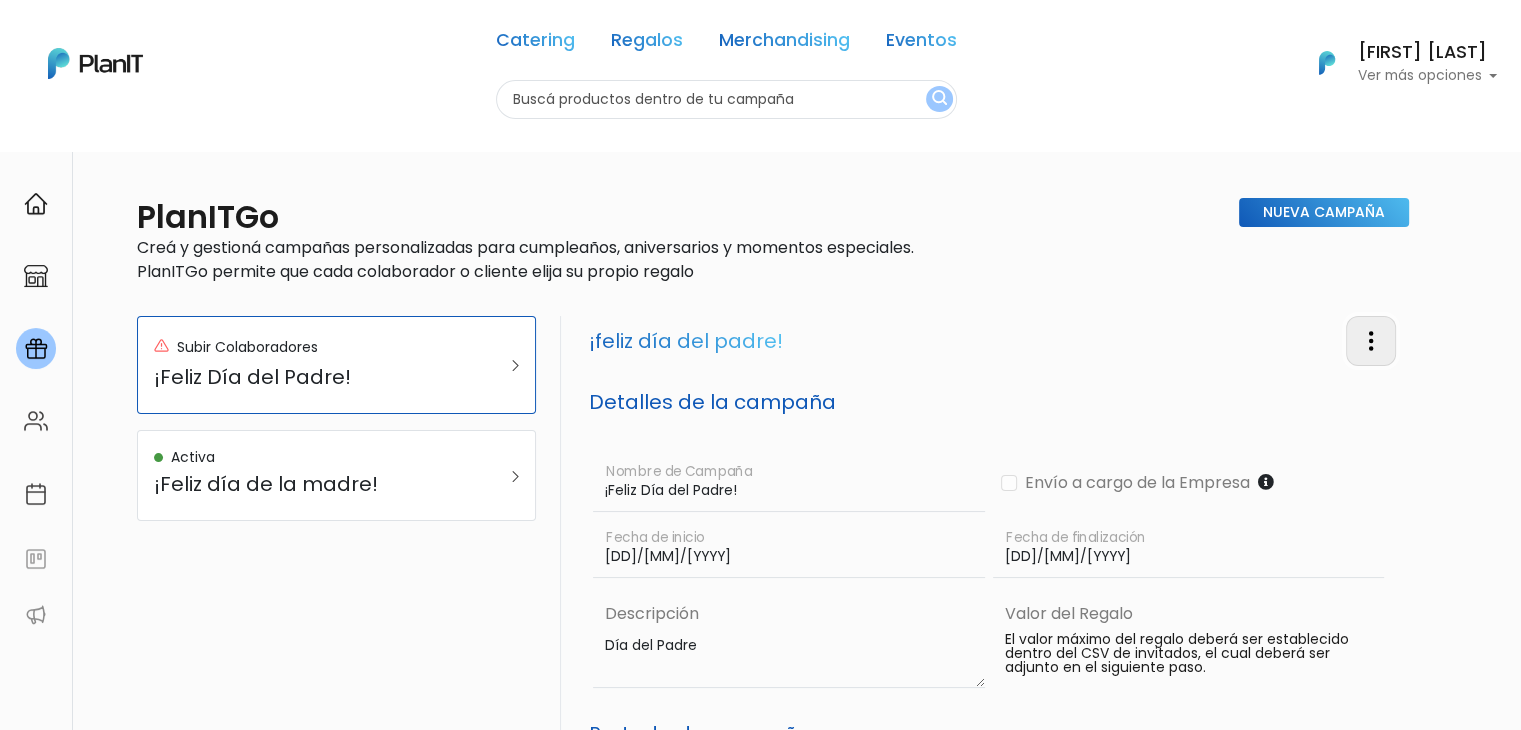 click at bounding box center (1371, 341) 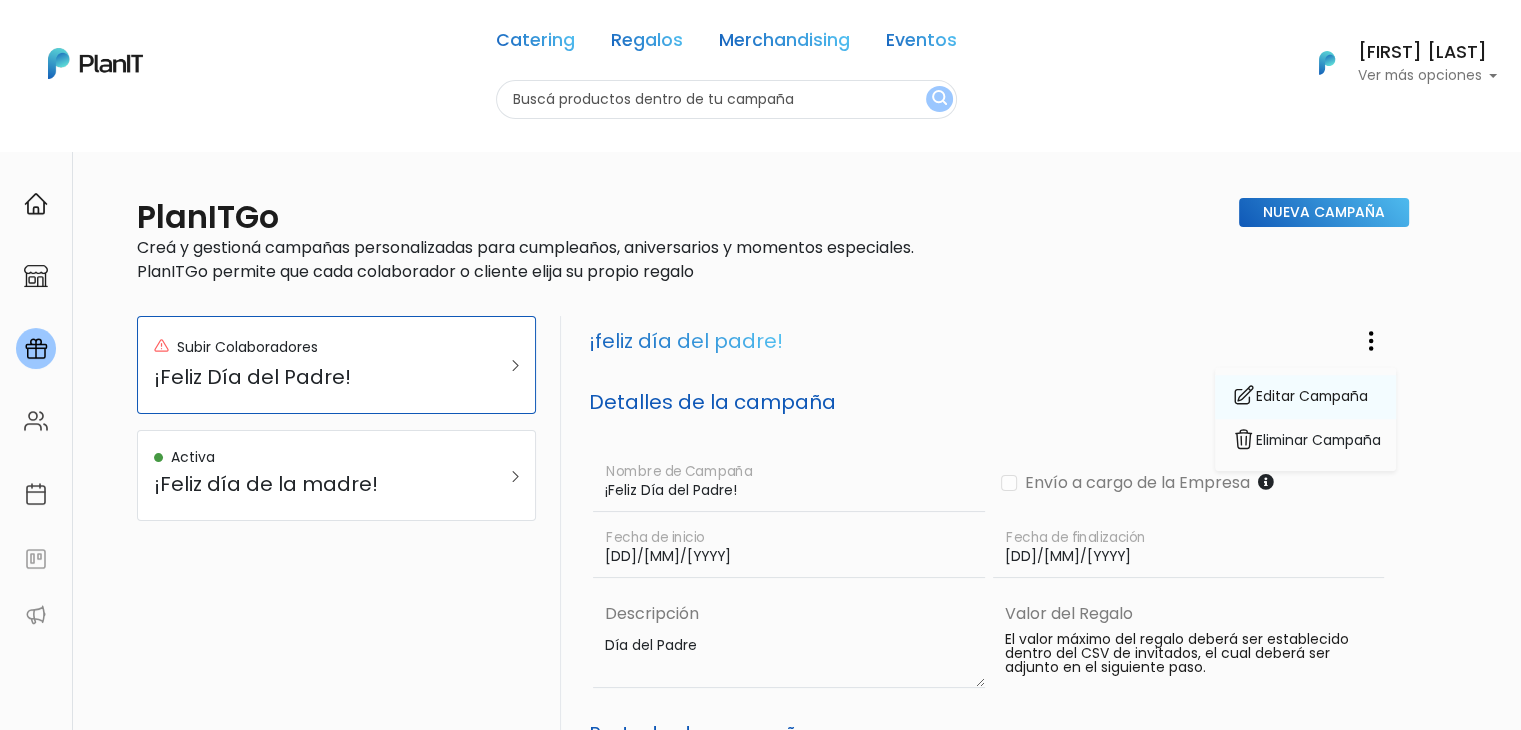 click on "Editar Campaña" at bounding box center [1305, 398] 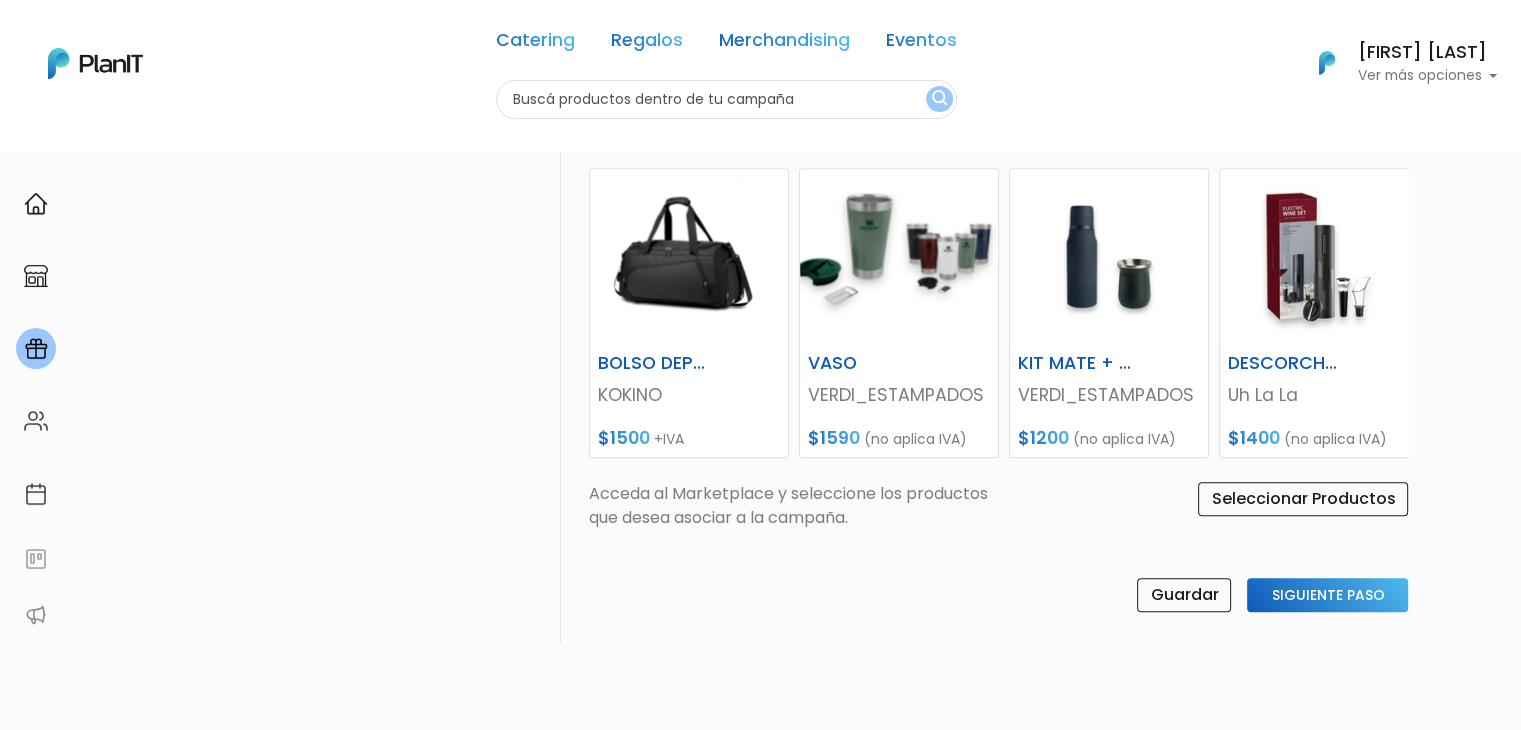 scroll, scrollTop: 1002, scrollLeft: 0, axis: vertical 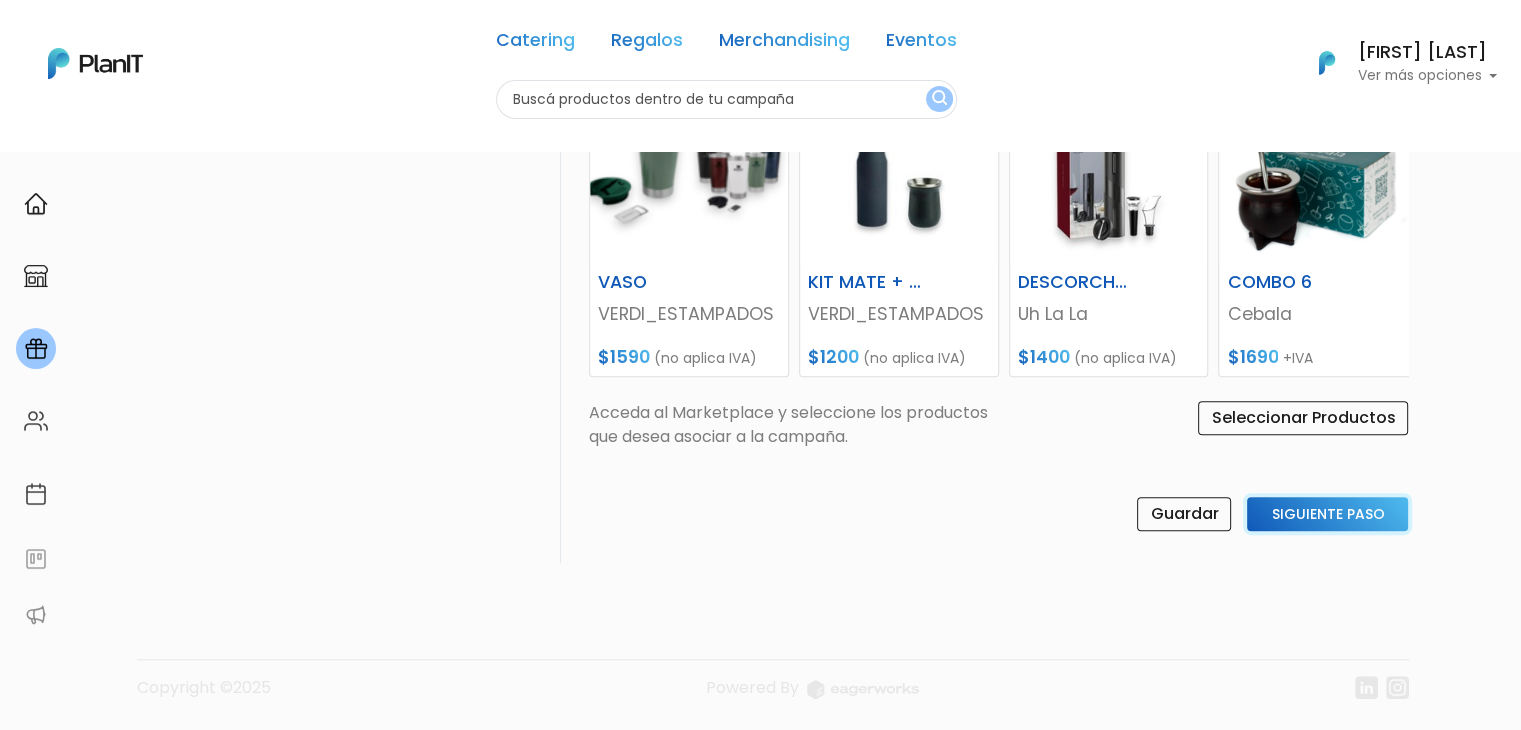 click on "Siguiente Paso" at bounding box center (1327, 514) 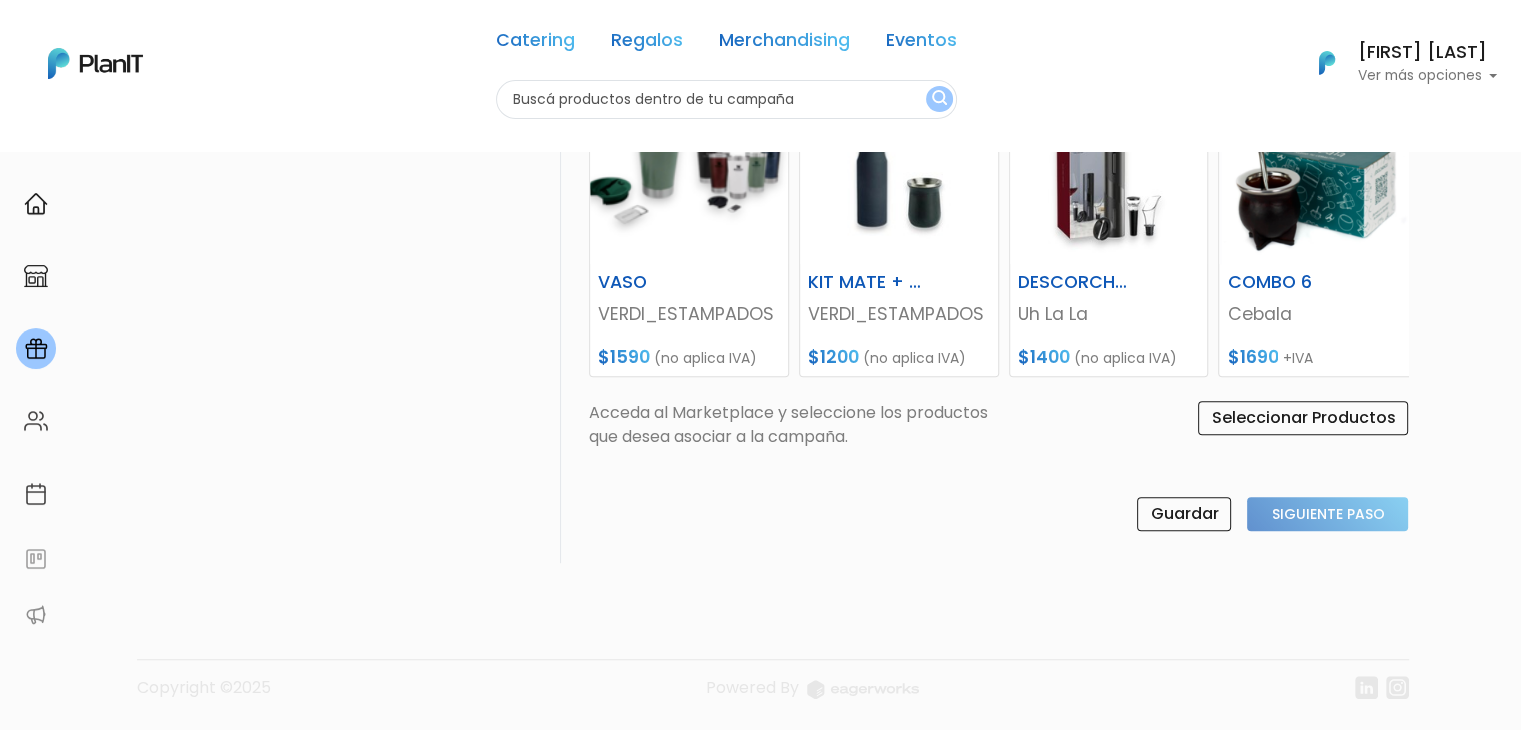 scroll, scrollTop: 750, scrollLeft: 0, axis: vertical 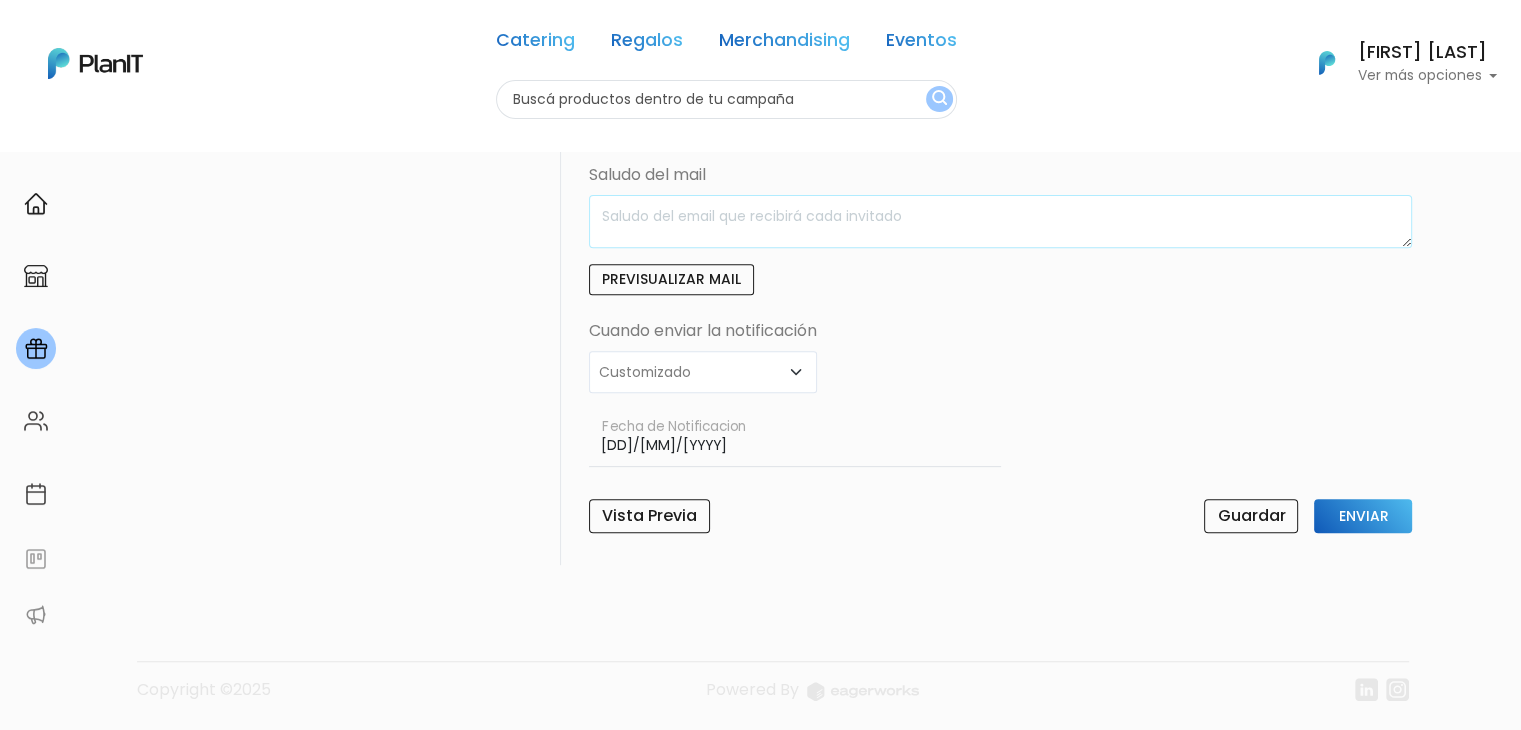 click at bounding box center [1001, 221] 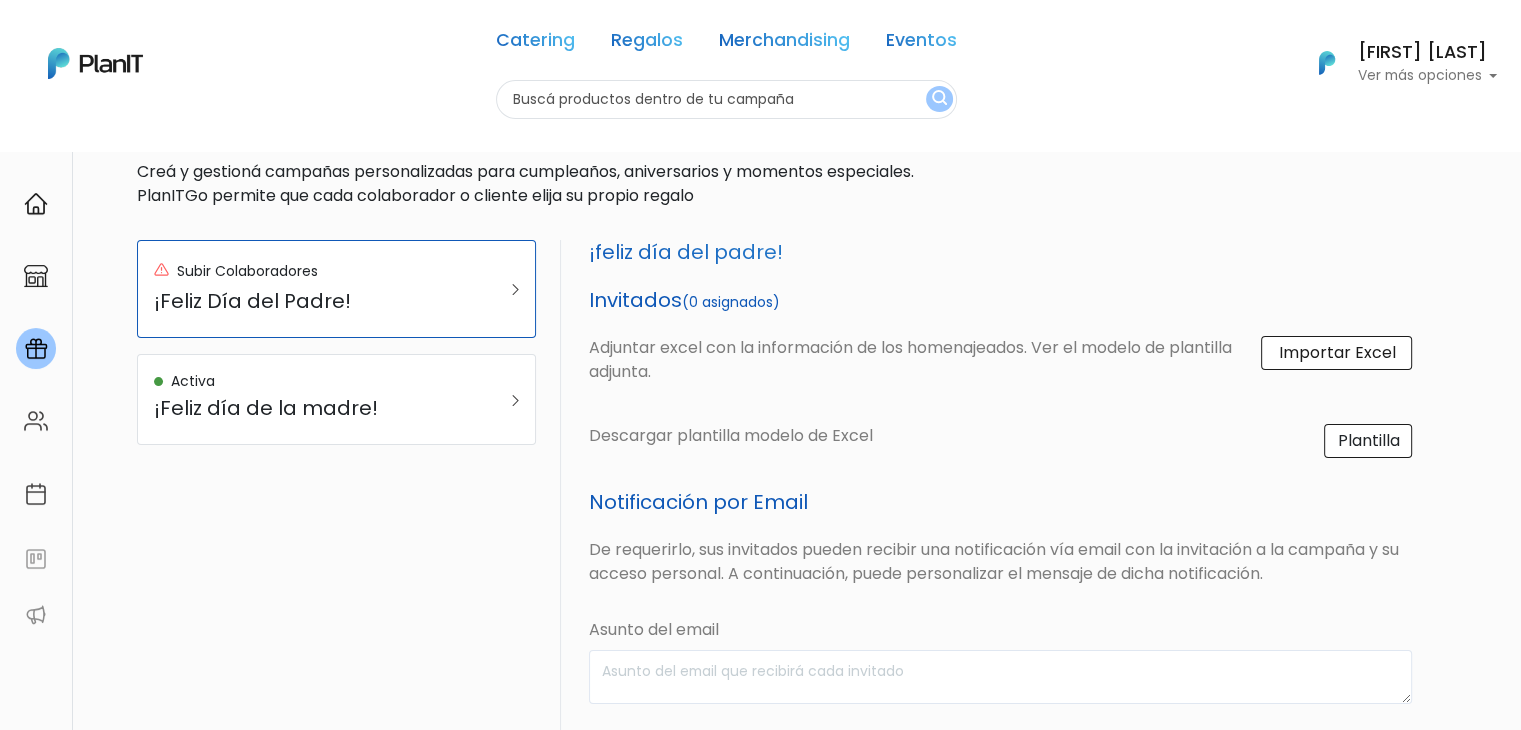 scroll, scrollTop: 71, scrollLeft: 0, axis: vertical 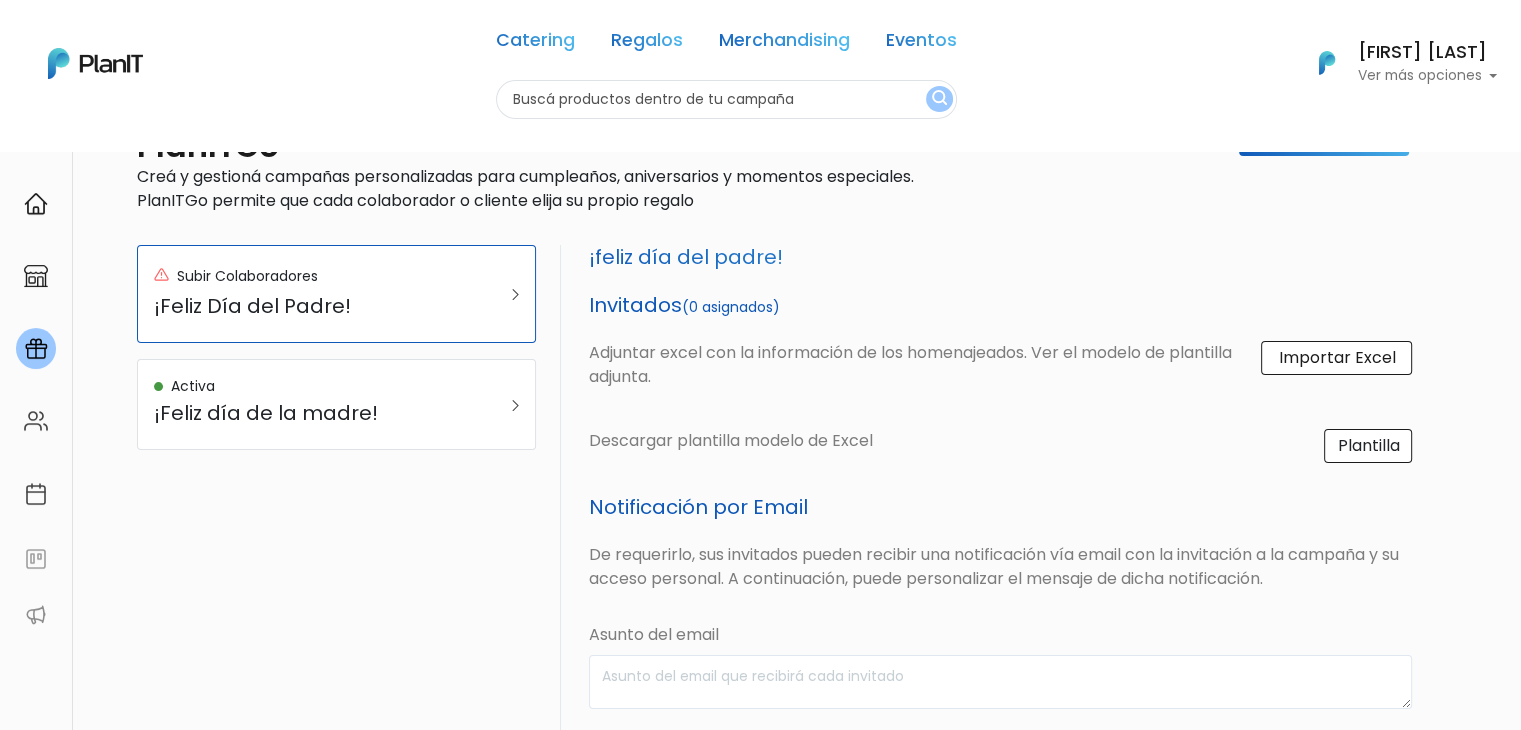 click on "Importar Excel" at bounding box center (1336, 358) 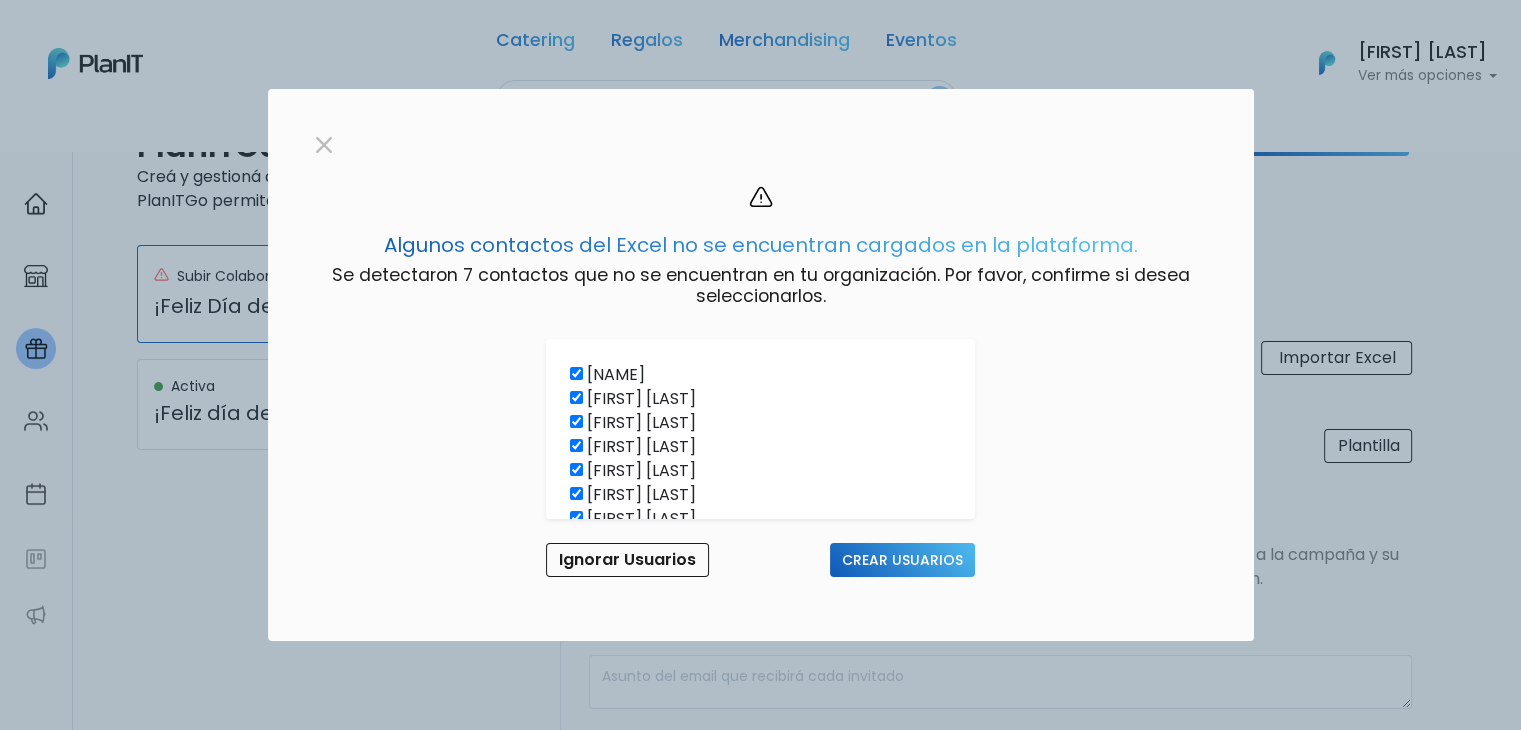 scroll, scrollTop: 51, scrollLeft: 0, axis: vertical 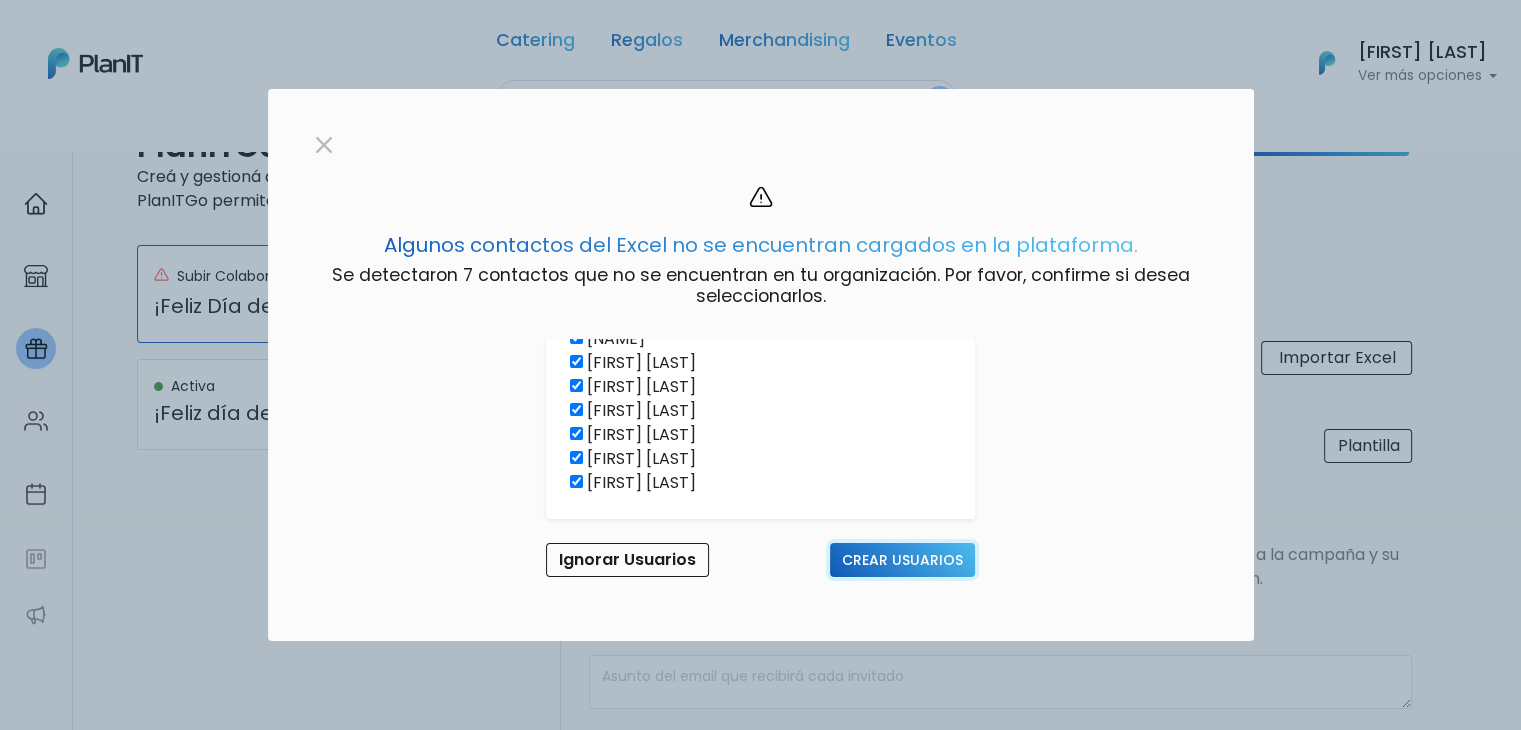 click on "Crear Usuarios" at bounding box center (902, 560) 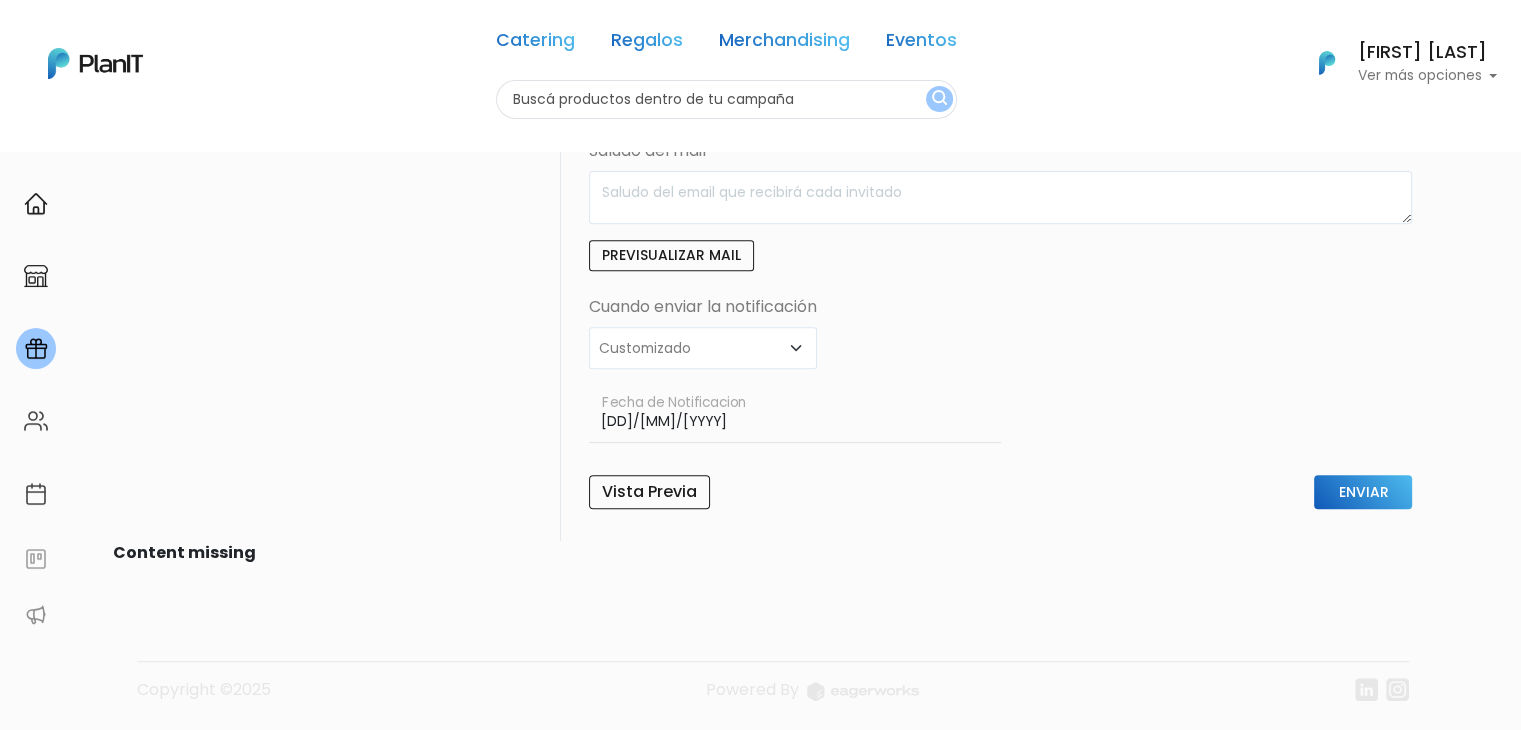 scroll, scrollTop: 0, scrollLeft: 0, axis: both 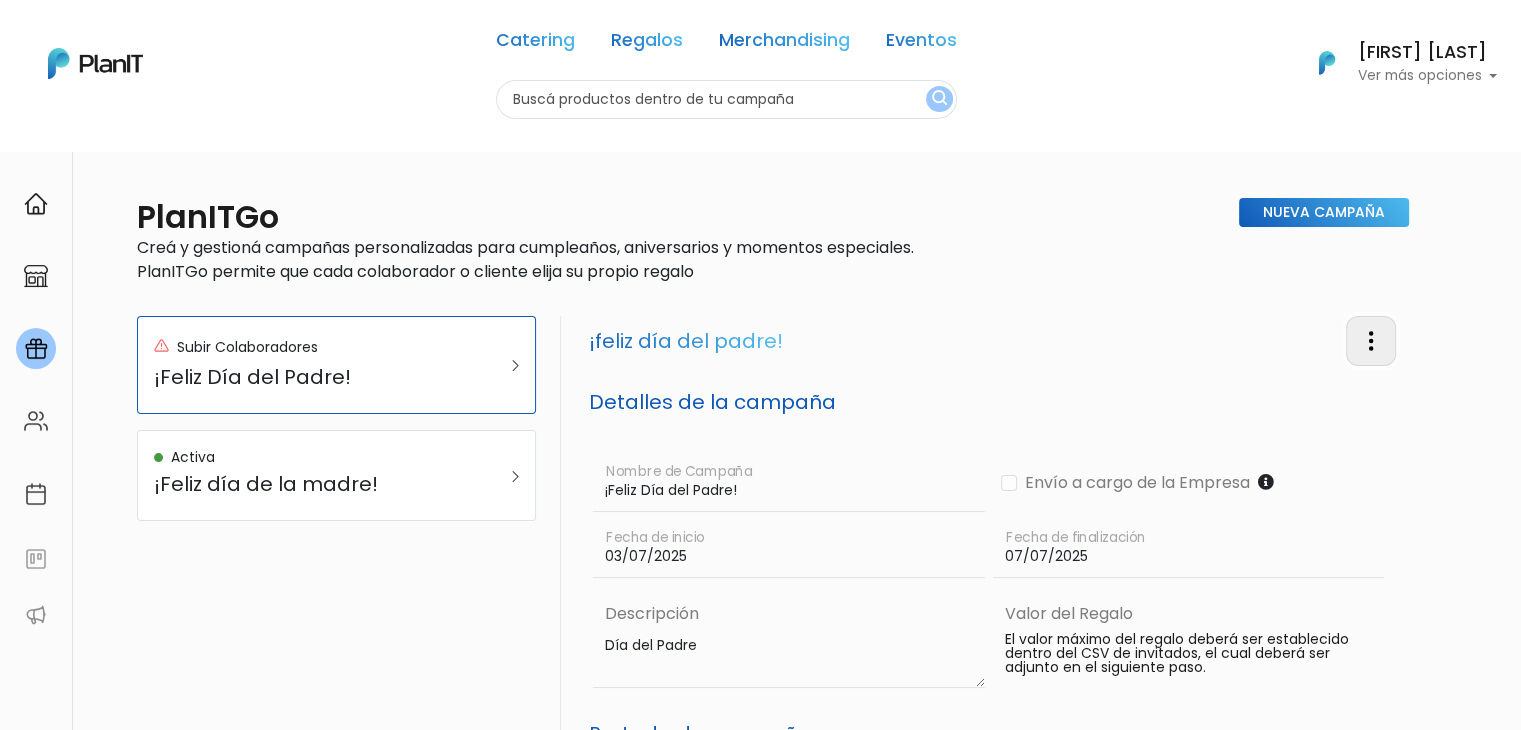 click at bounding box center (1371, 341) 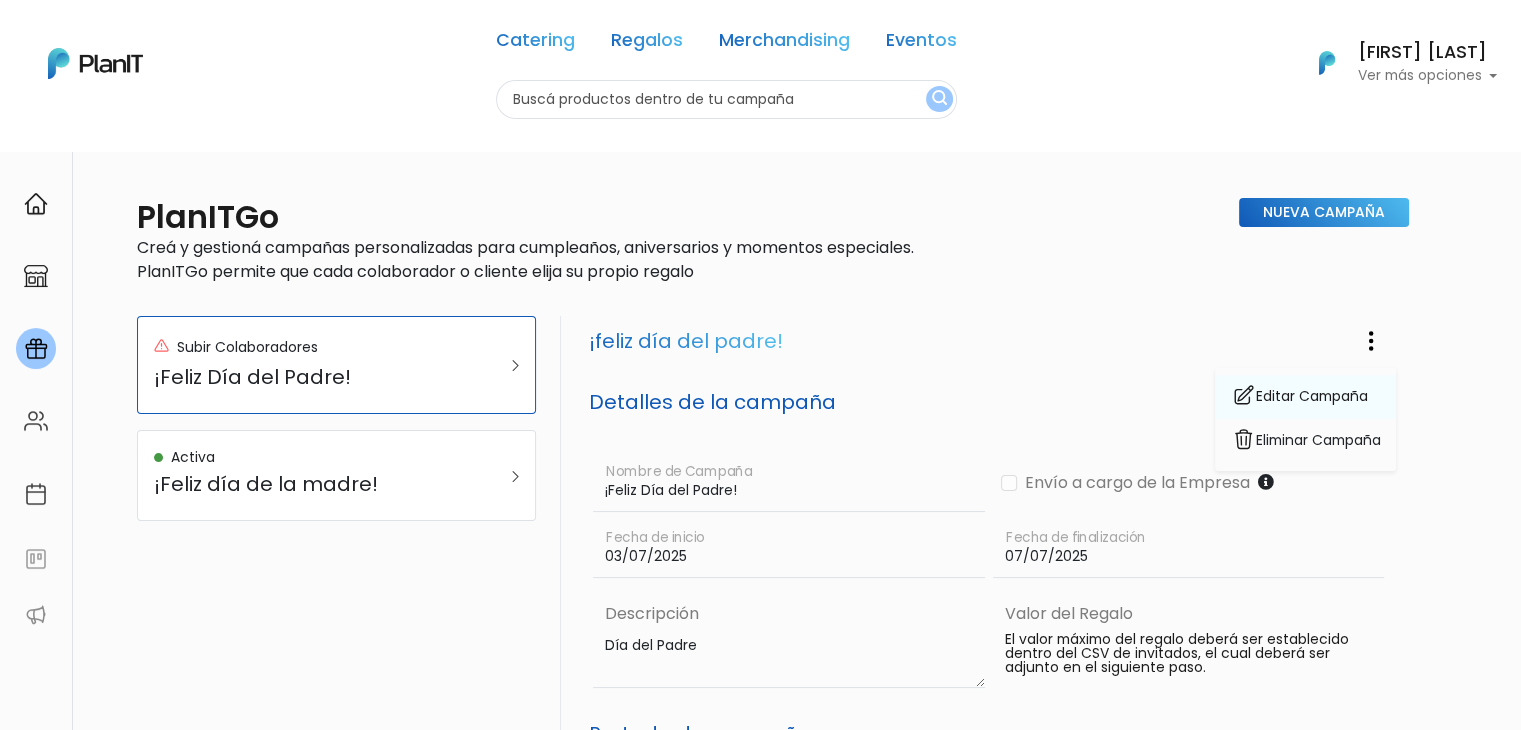 click on "Editar Campaña" at bounding box center (1305, 398) 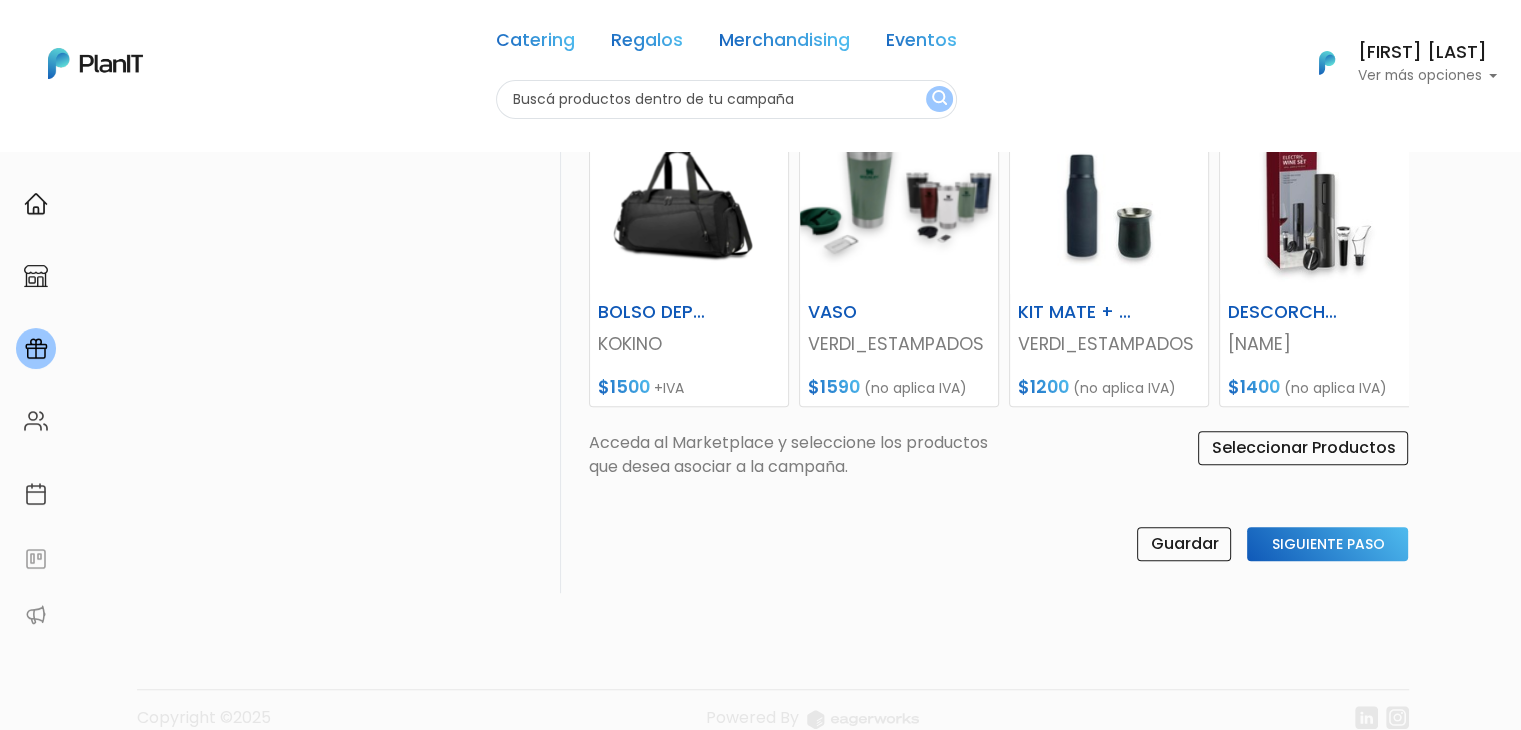 scroll, scrollTop: 1002, scrollLeft: 0, axis: vertical 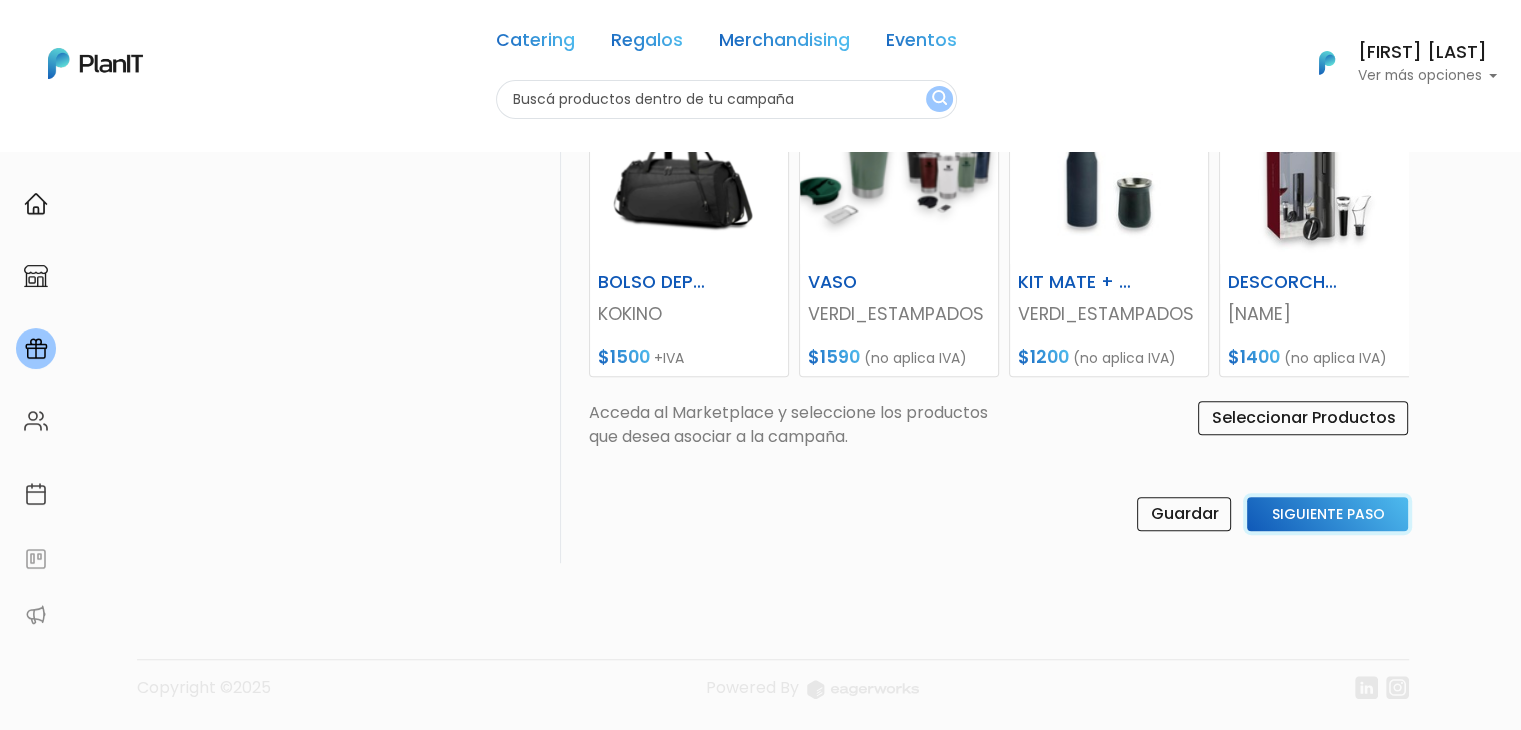 click on "Siguiente Paso" at bounding box center (1327, 514) 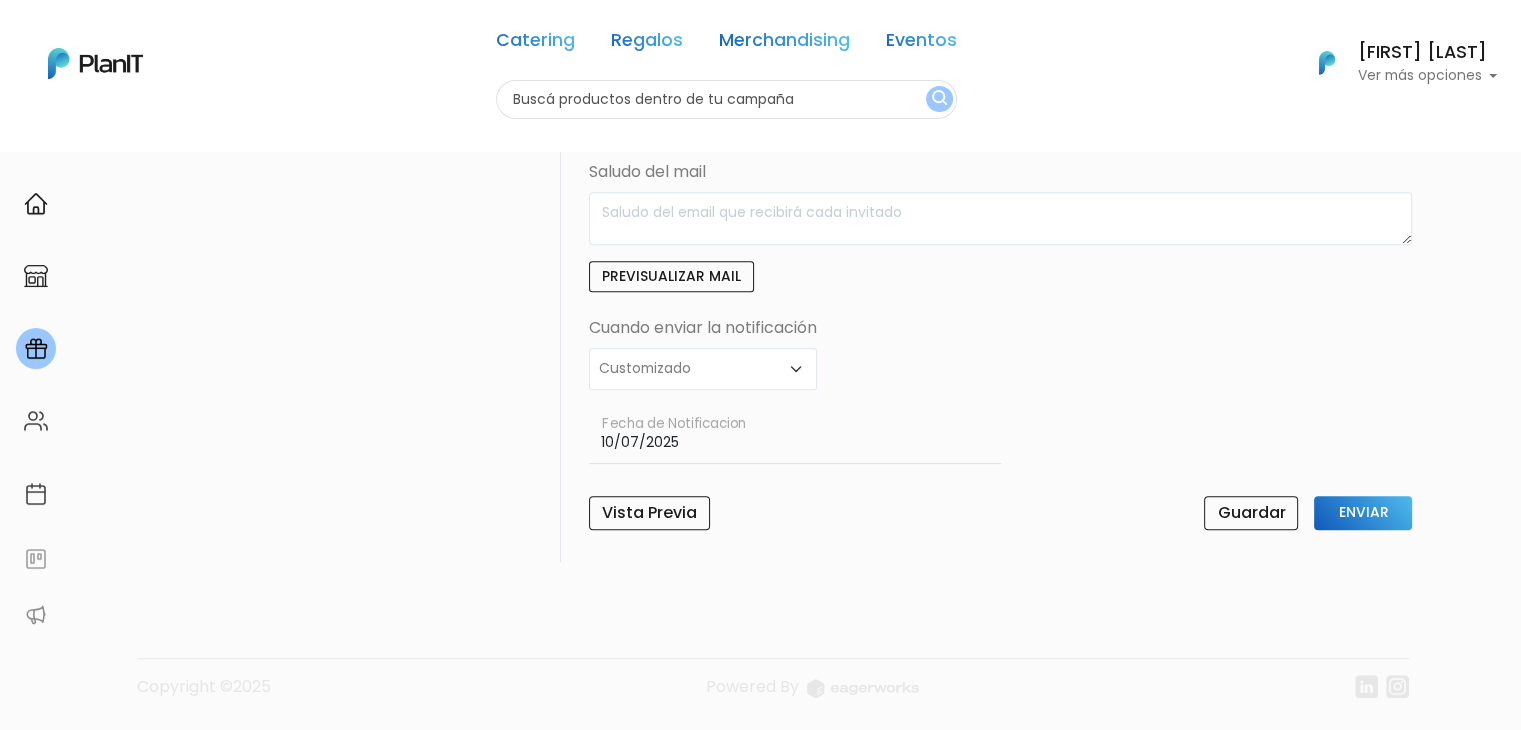 scroll, scrollTop: 948, scrollLeft: 0, axis: vertical 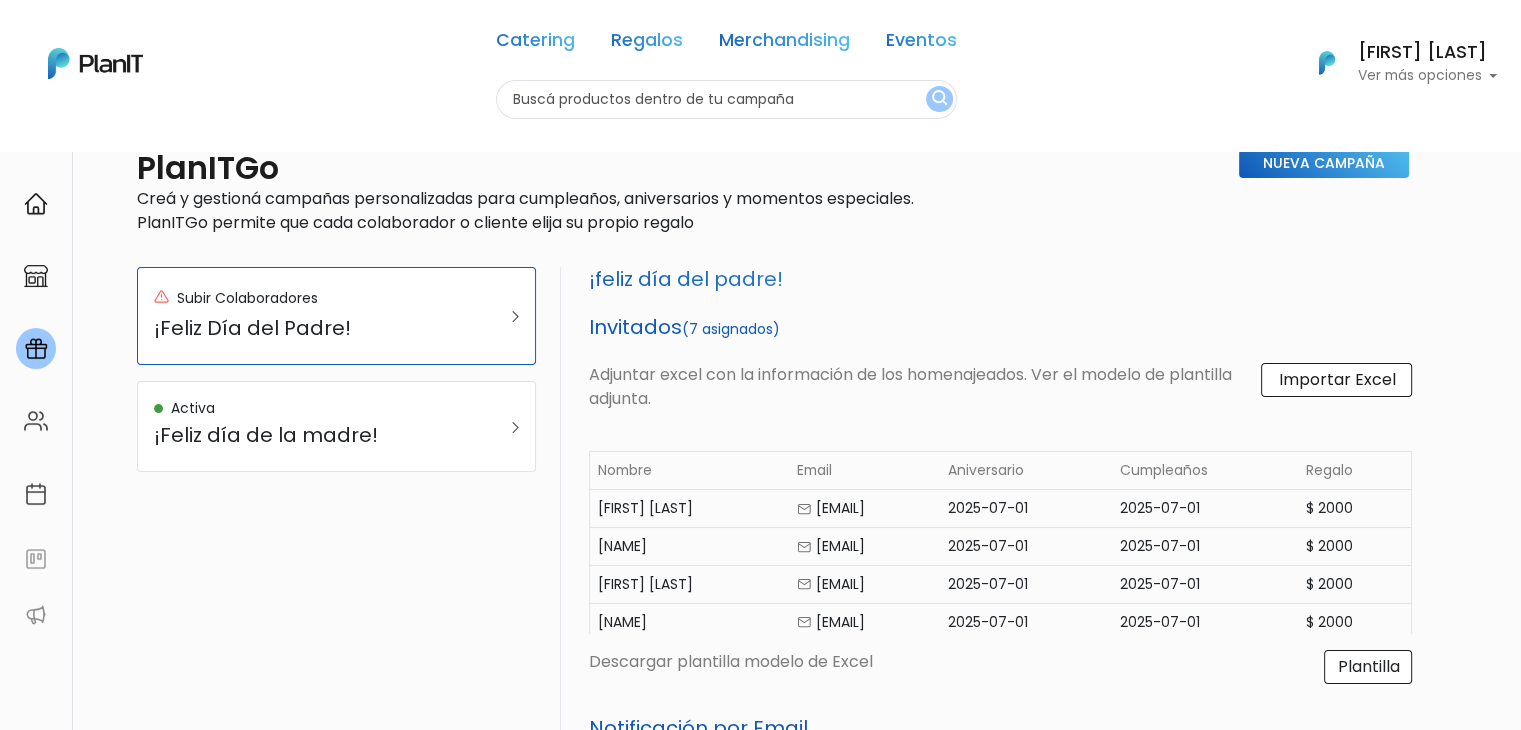 click on "Importar Excel" at bounding box center (1336, 380) 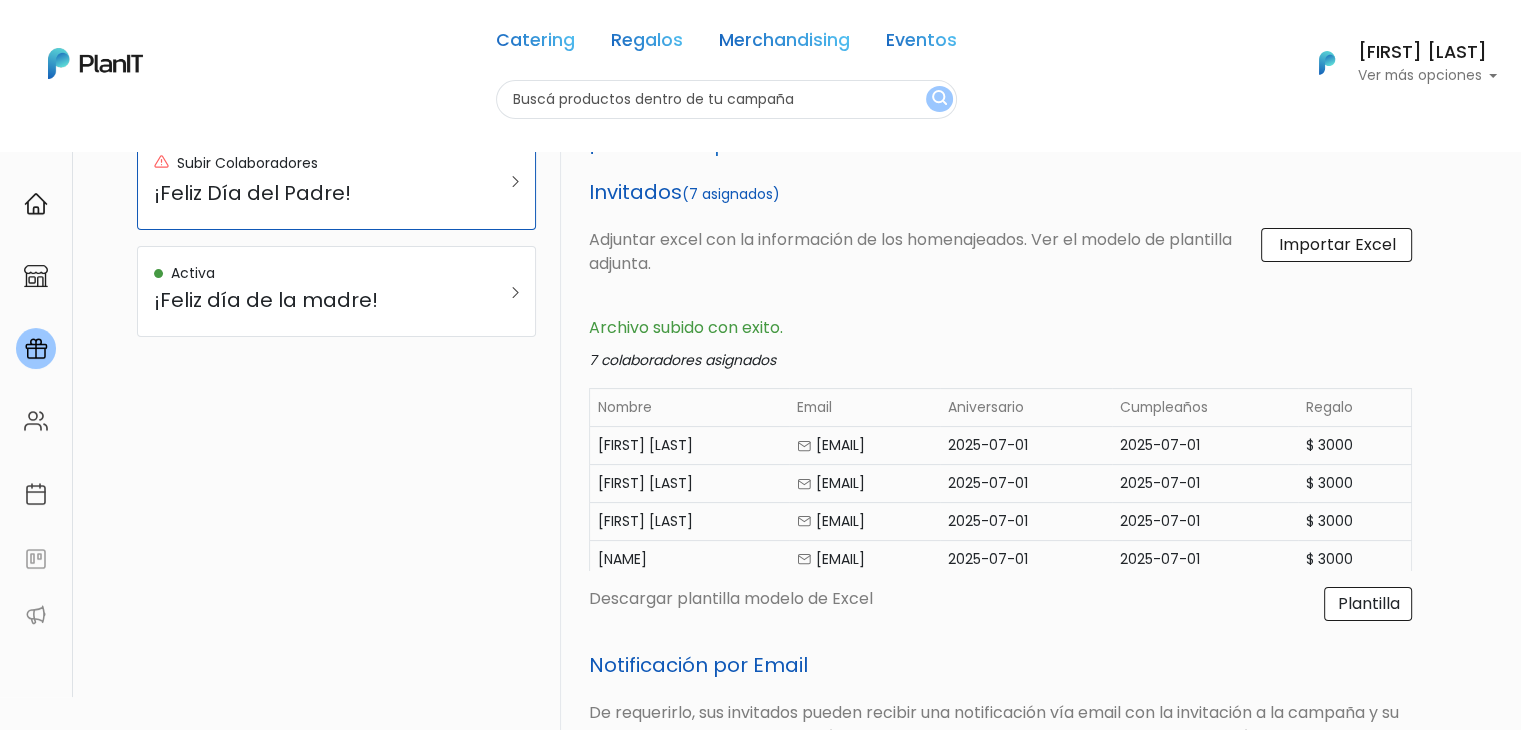 scroll, scrollTop: 195, scrollLeft: 0, axis: vertical 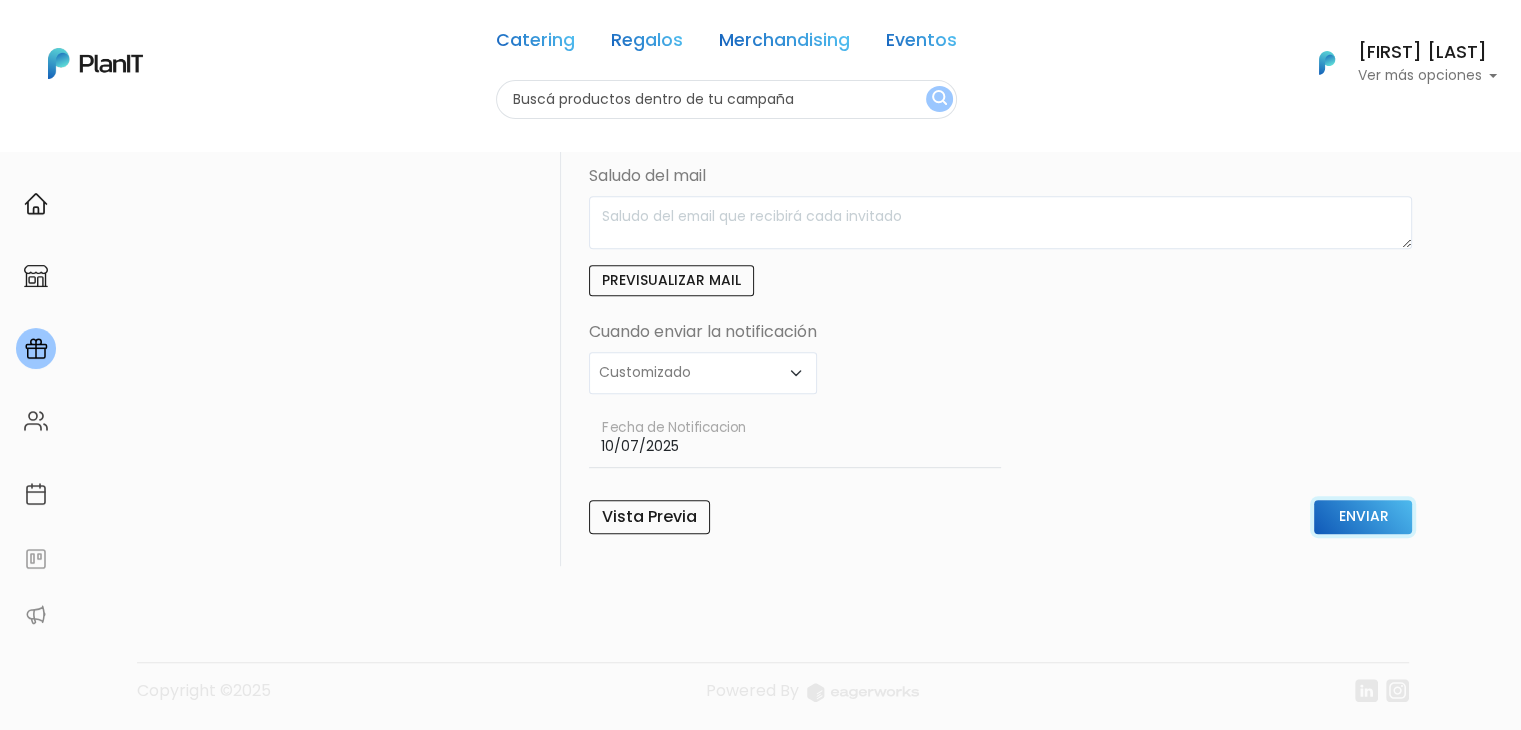 click on "Enviar" at bounding box center (1363, 517) 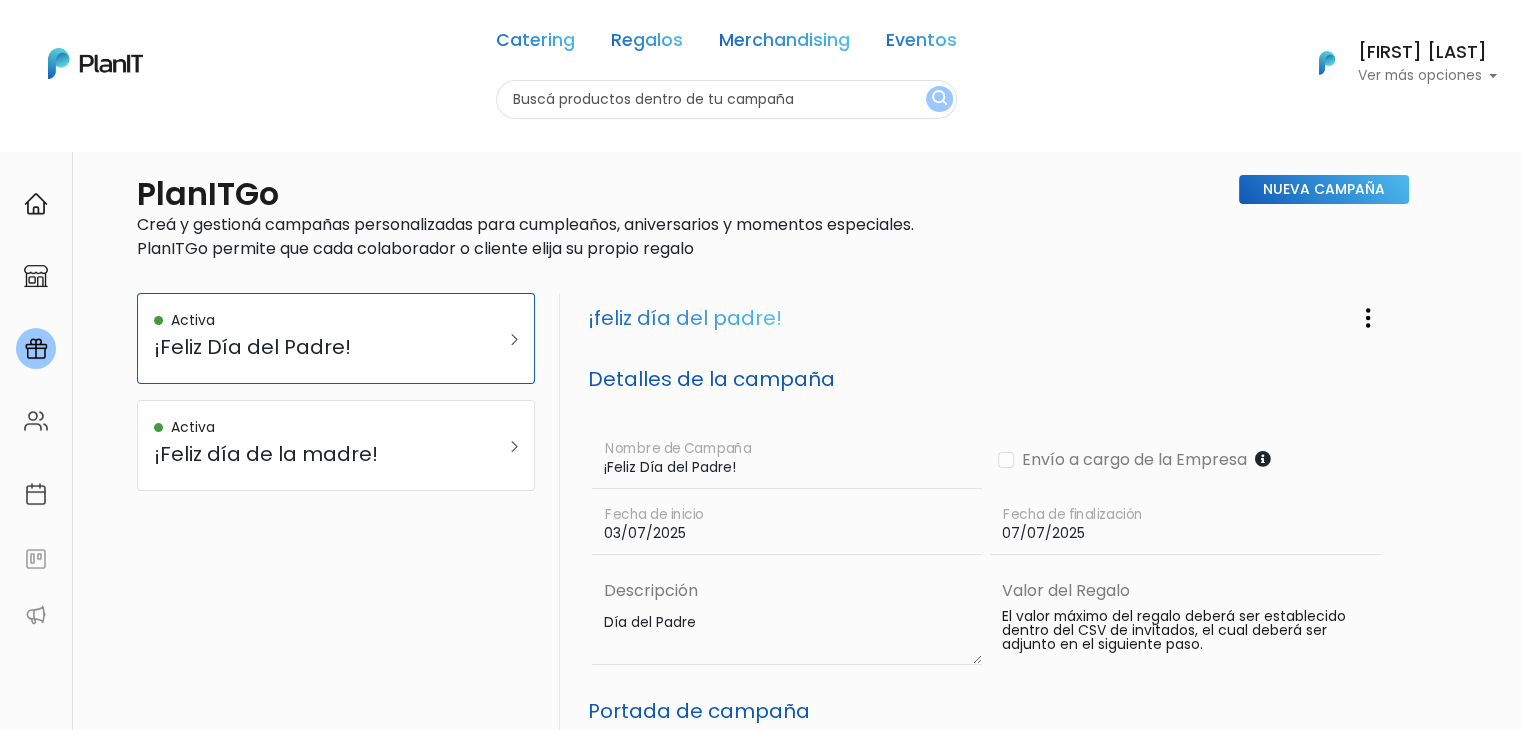 scroll, scrollTop: 0, scrollLeft: 0, axis: both 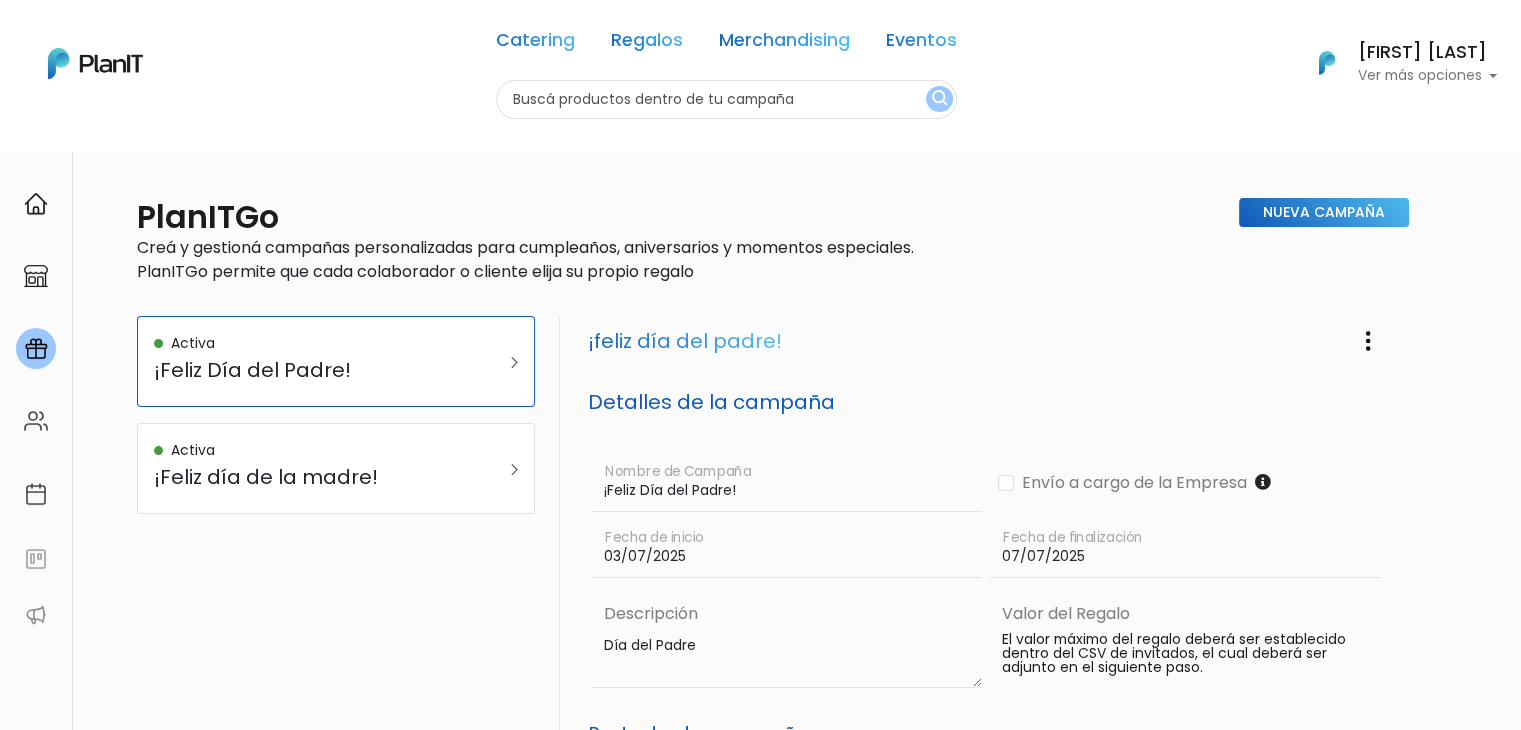 click on "Ver más opciones" at bounding box center (1427, 76) 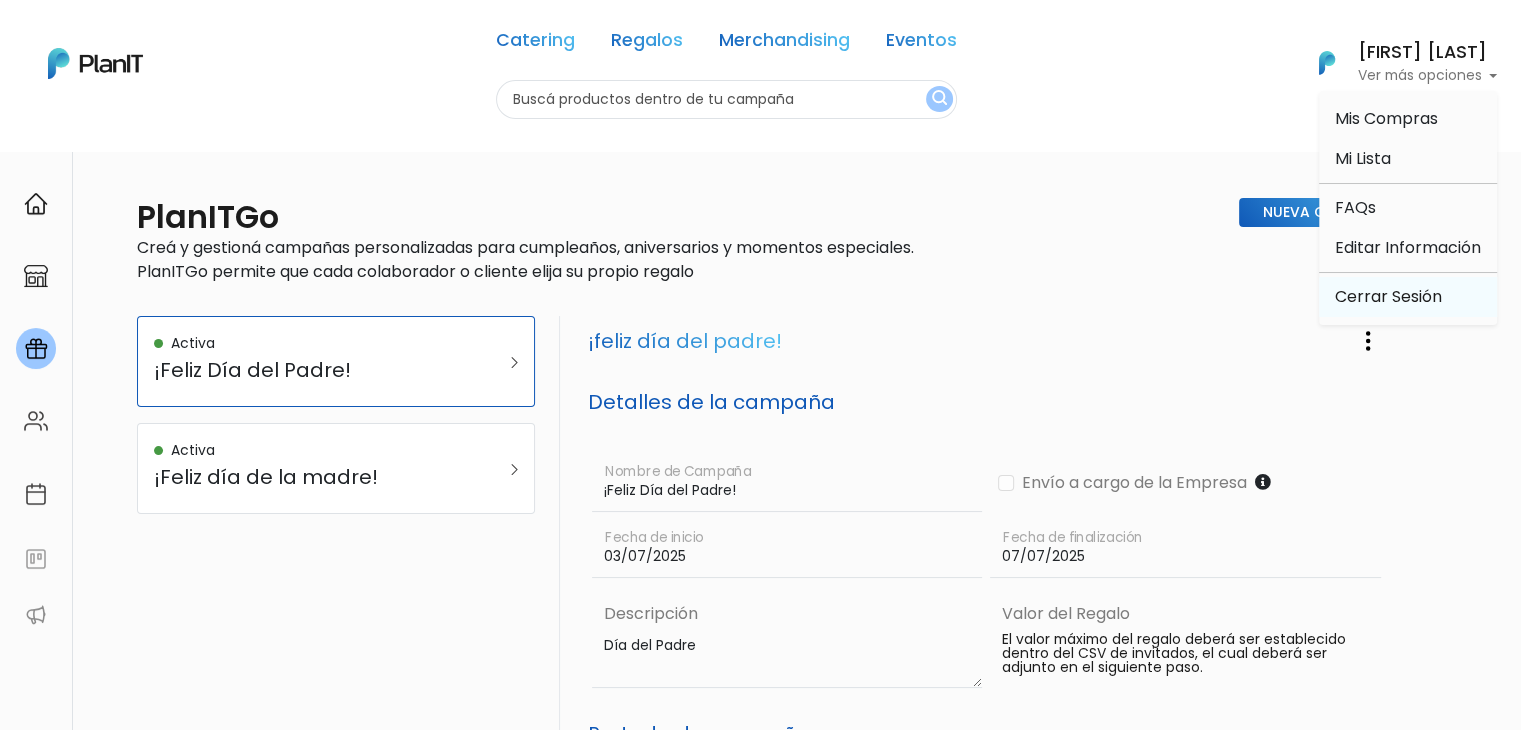 click on "Cerrar Sesión" at bounding box center [1408, 297] 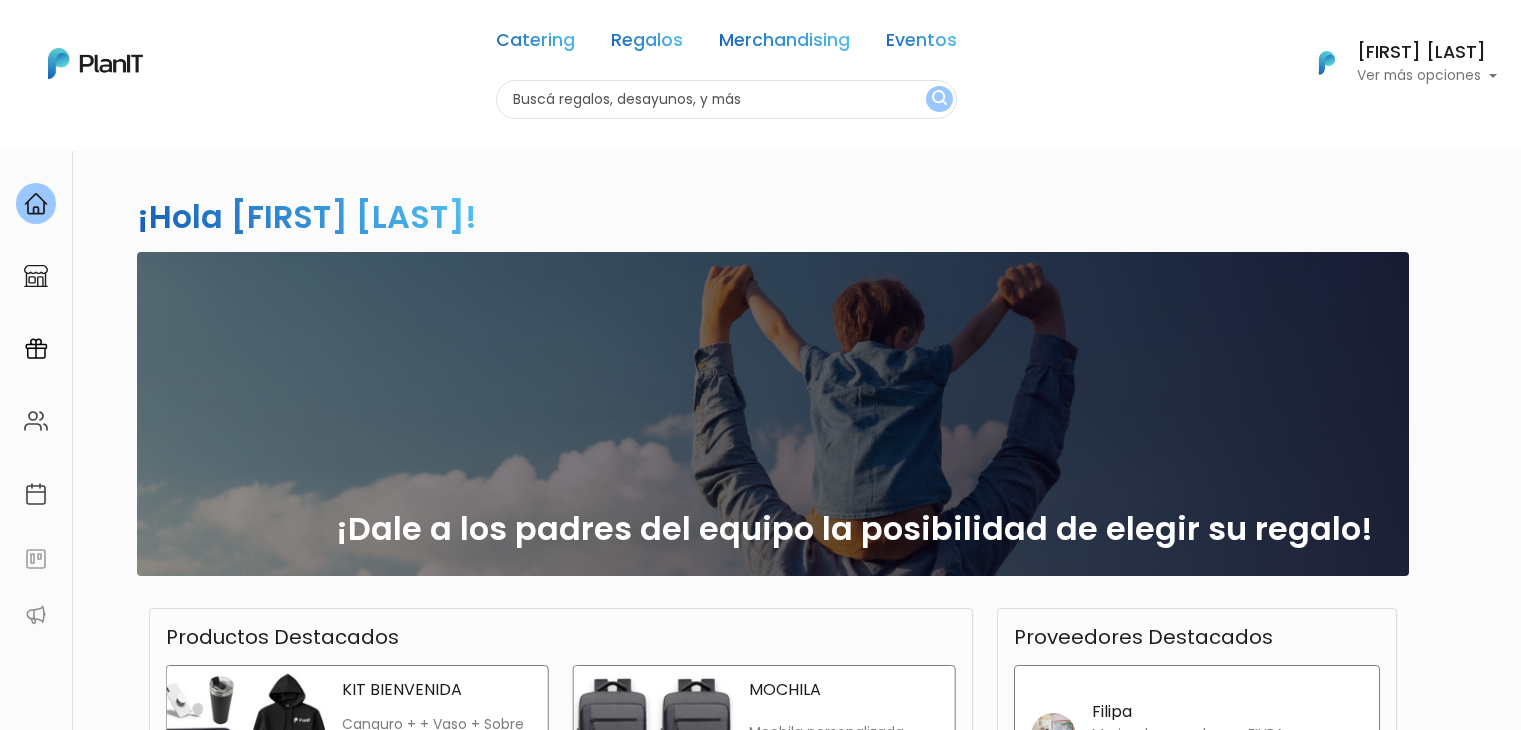 scroll, scrollTop: 0, scrollLeft: 0, axis: both 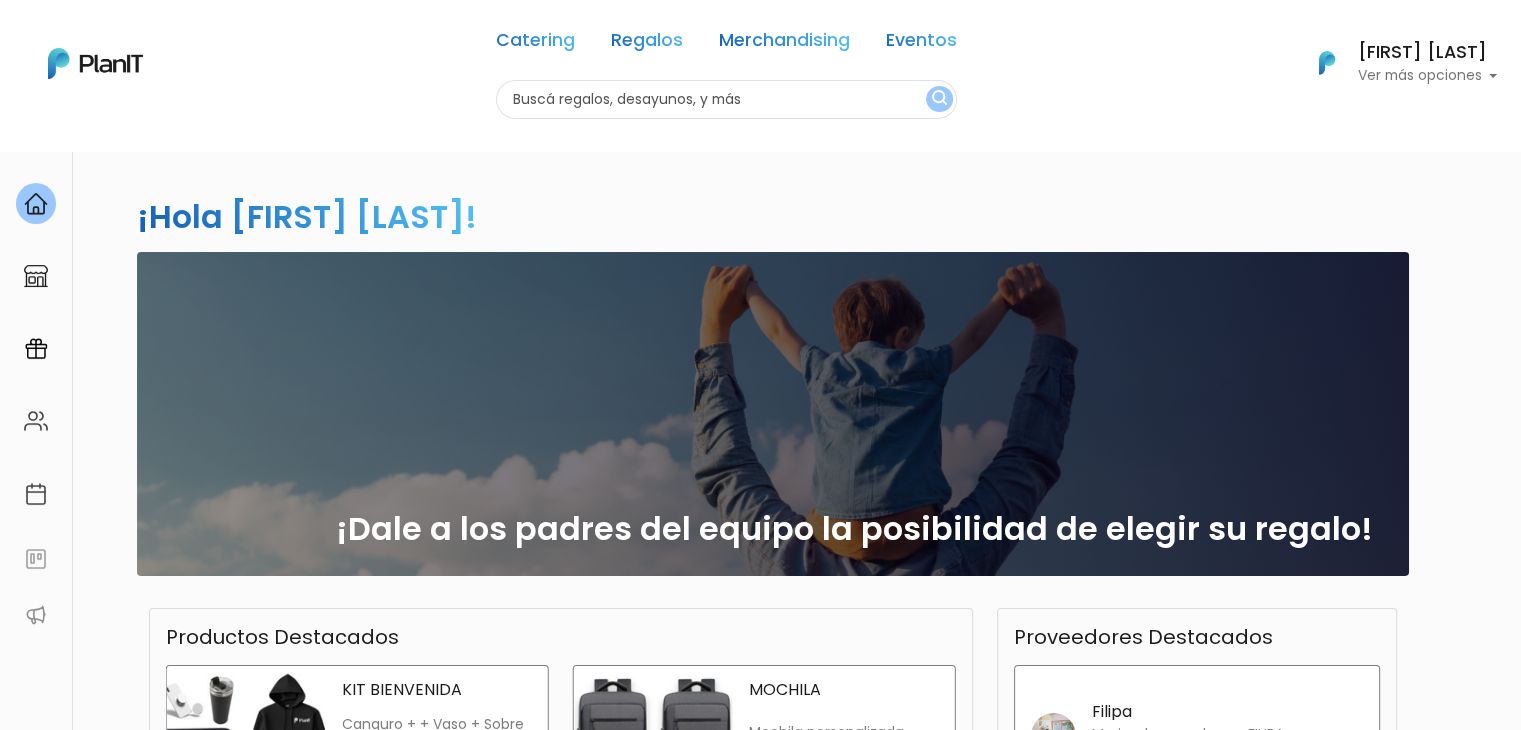 click on "María Victoria Sagaseta
Ver más opciones" at bounding box center (1427, 64) 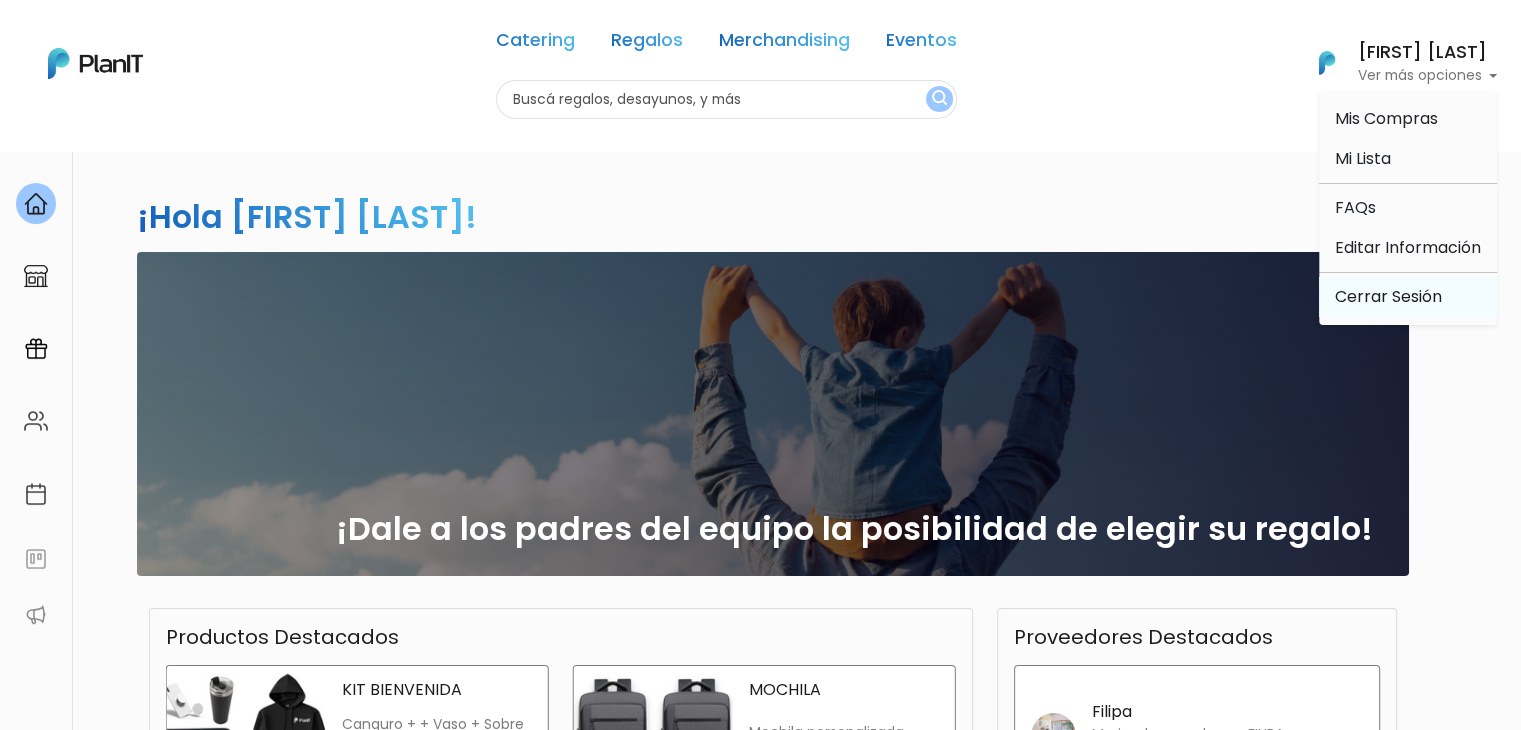 scroll, scrollTop: 0, scrollLeft: 0, axis: both 